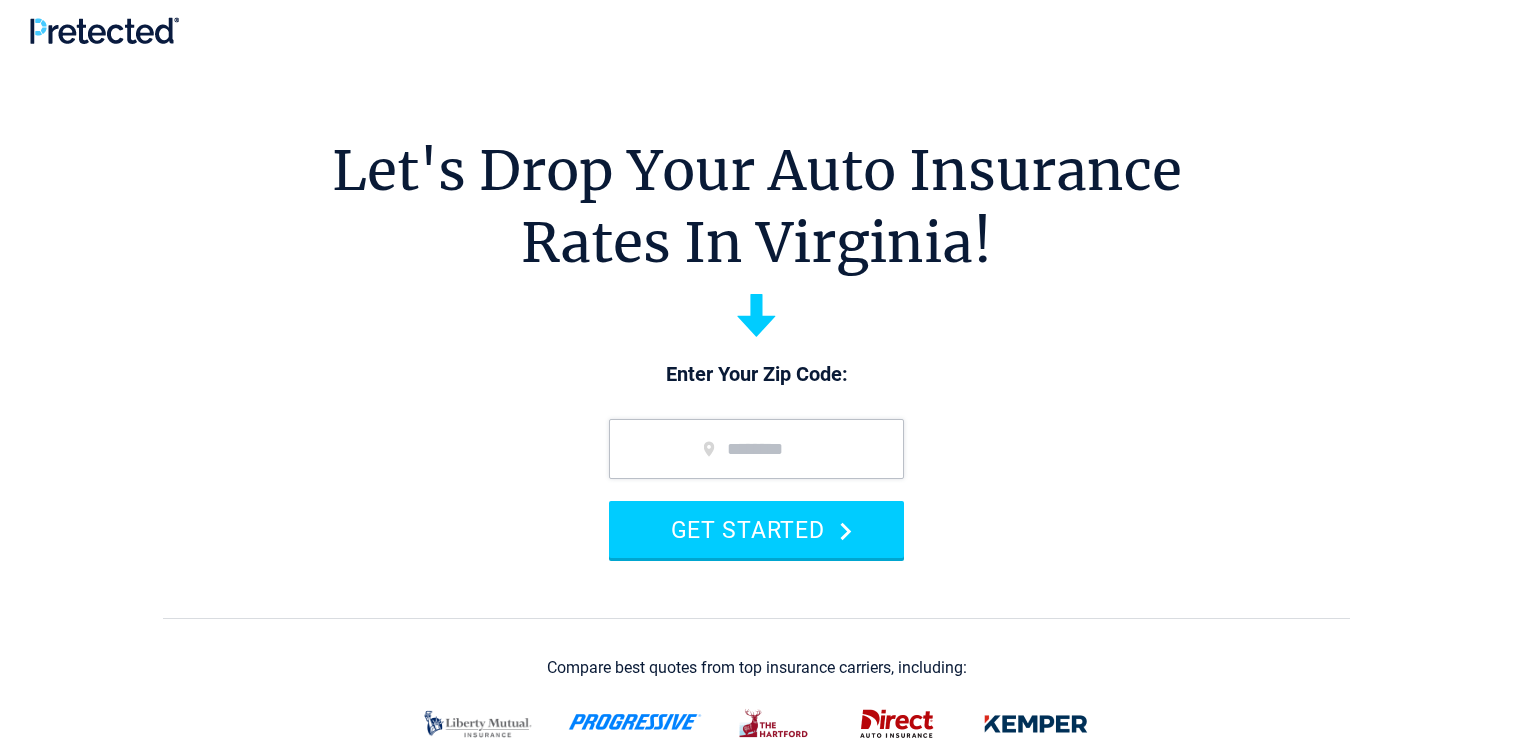 scroll, scrollTop: 0, scrollLeft: 0, axis: both 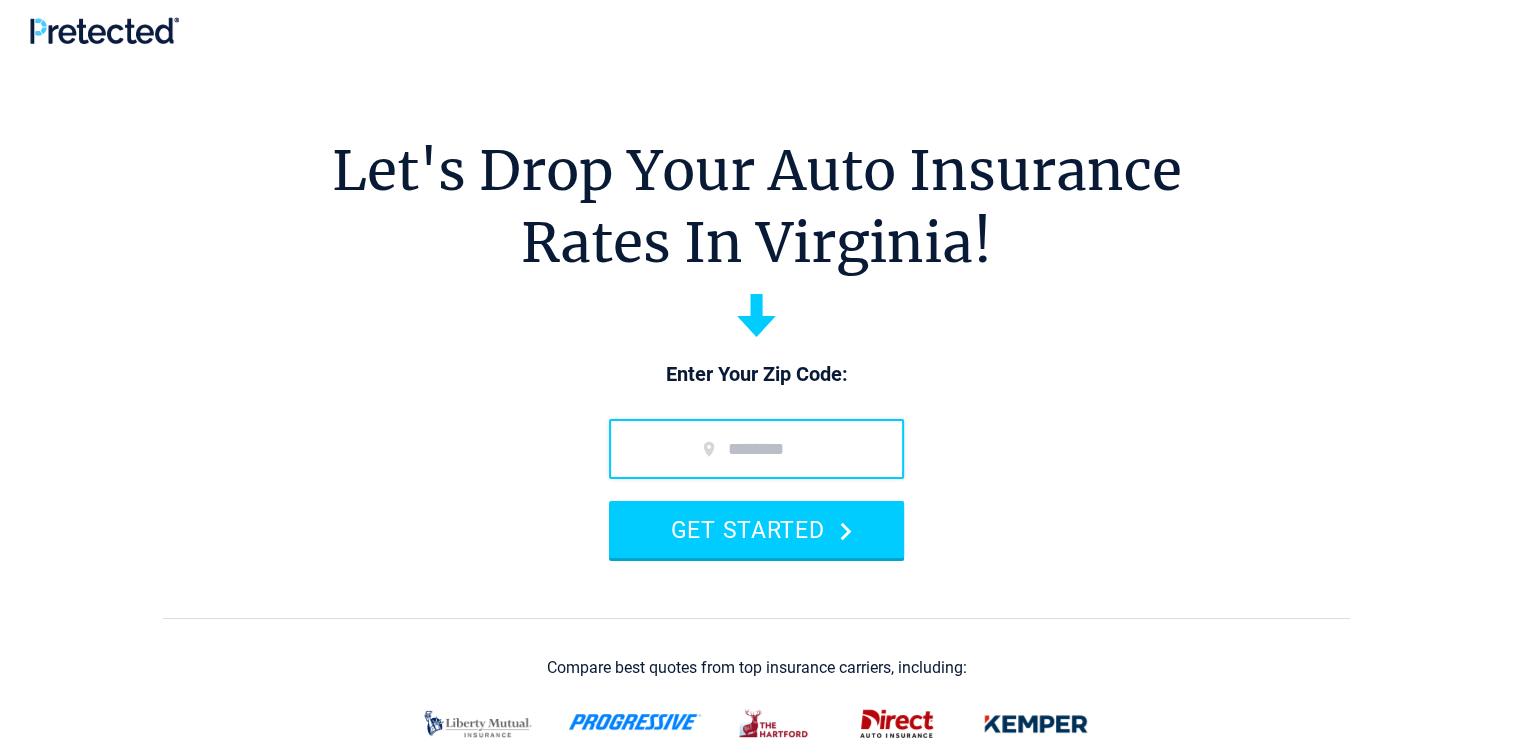 click at bounding box center (756, 449) 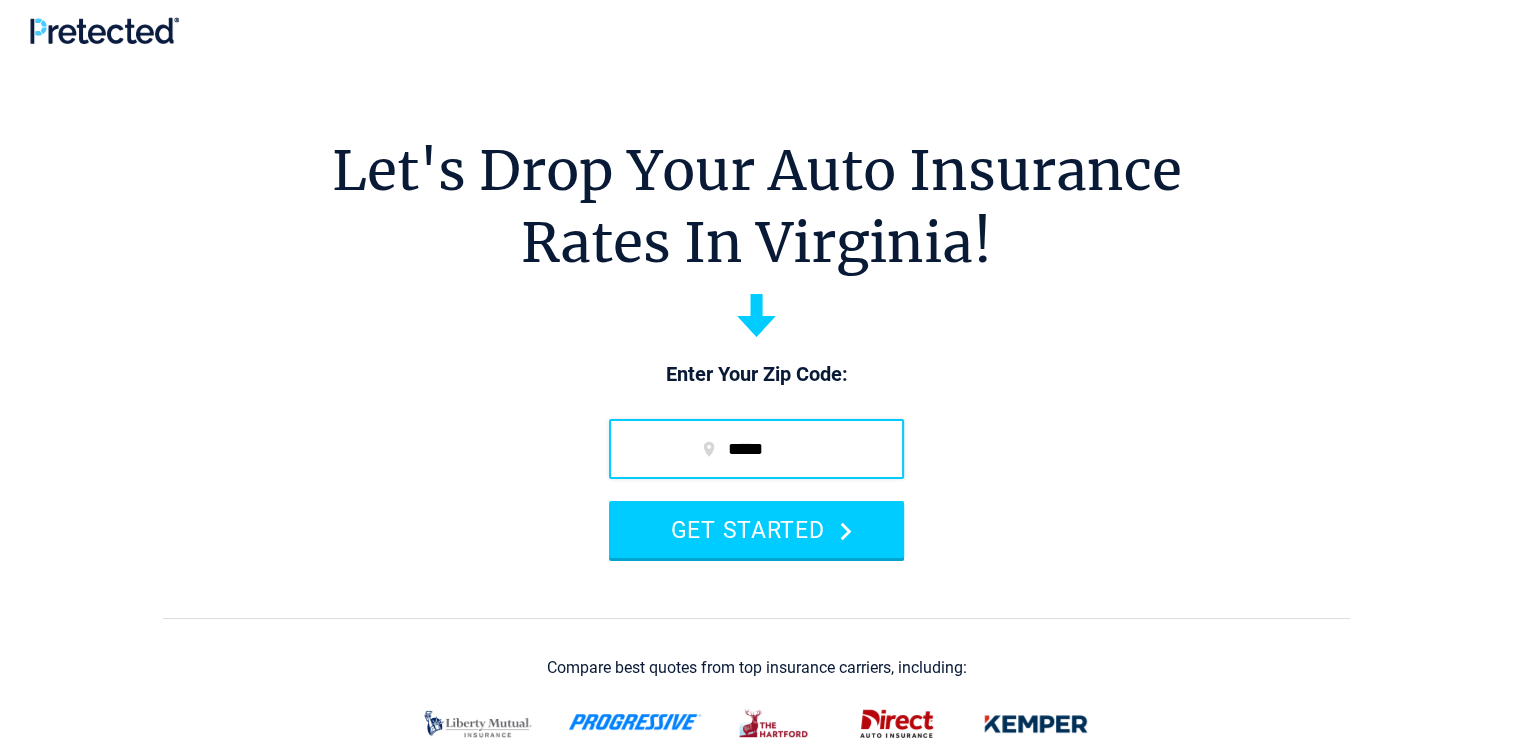 type on "*****" 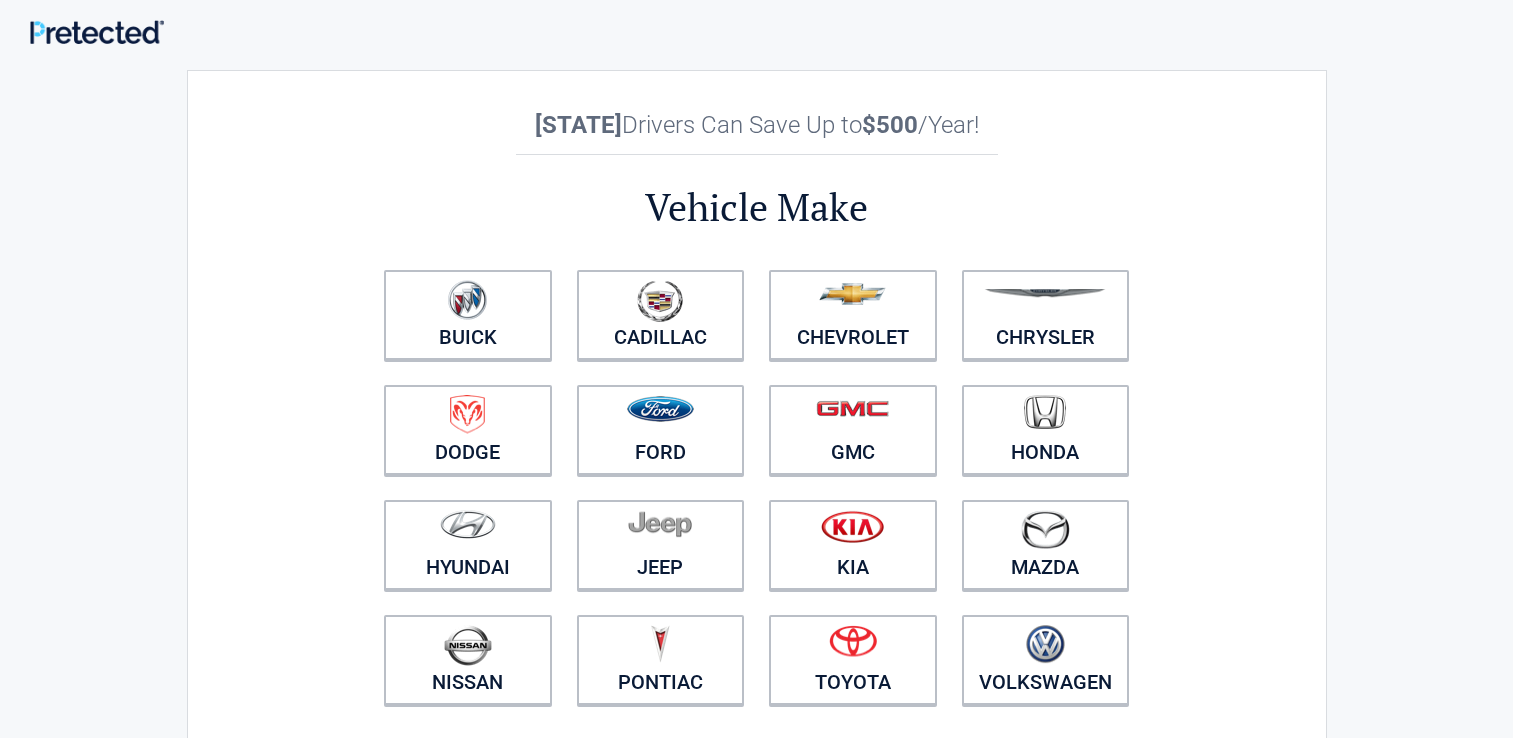 scroll, scrollTop: 0, scrollLeft: 0, axis: both 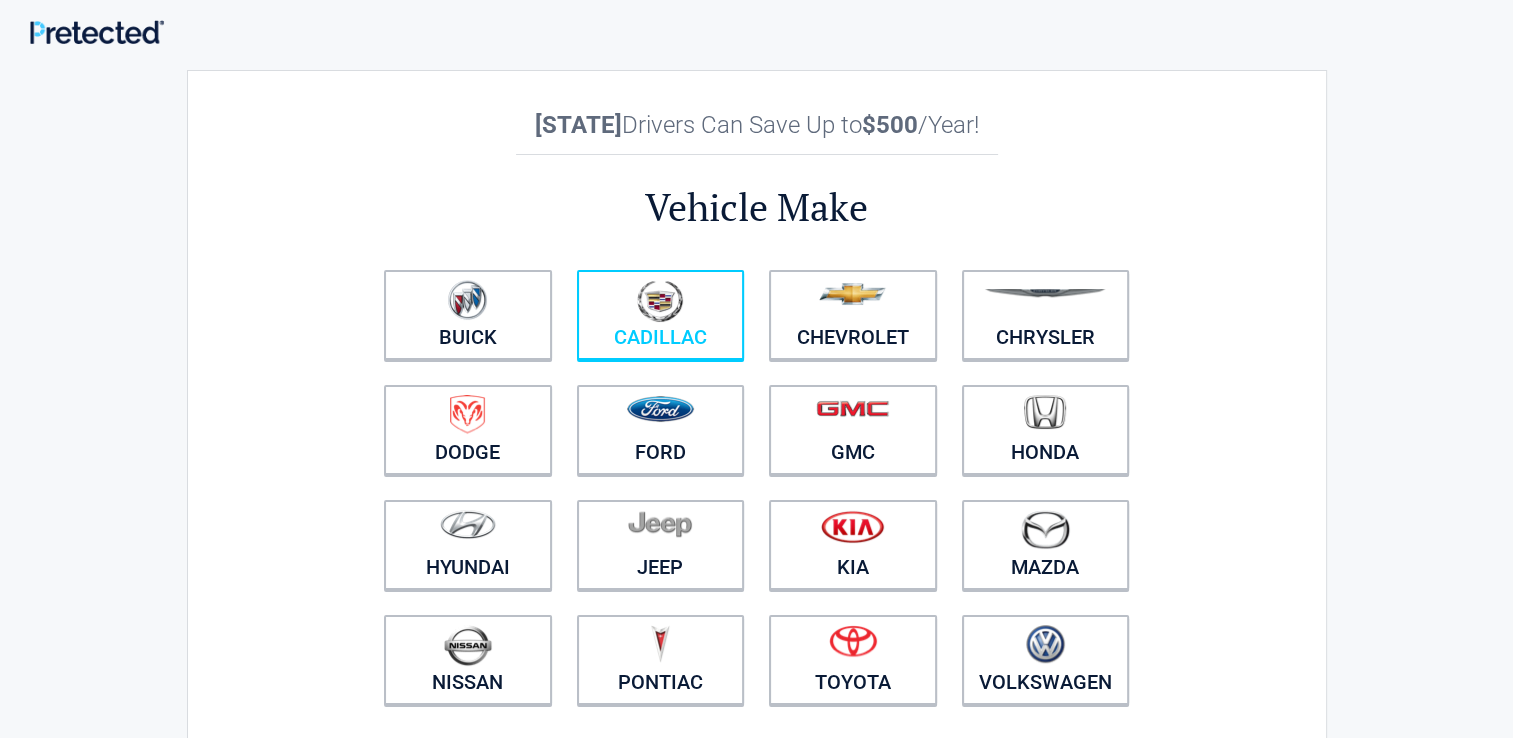 click on "Cadillac" at bounding box center (661, 315) 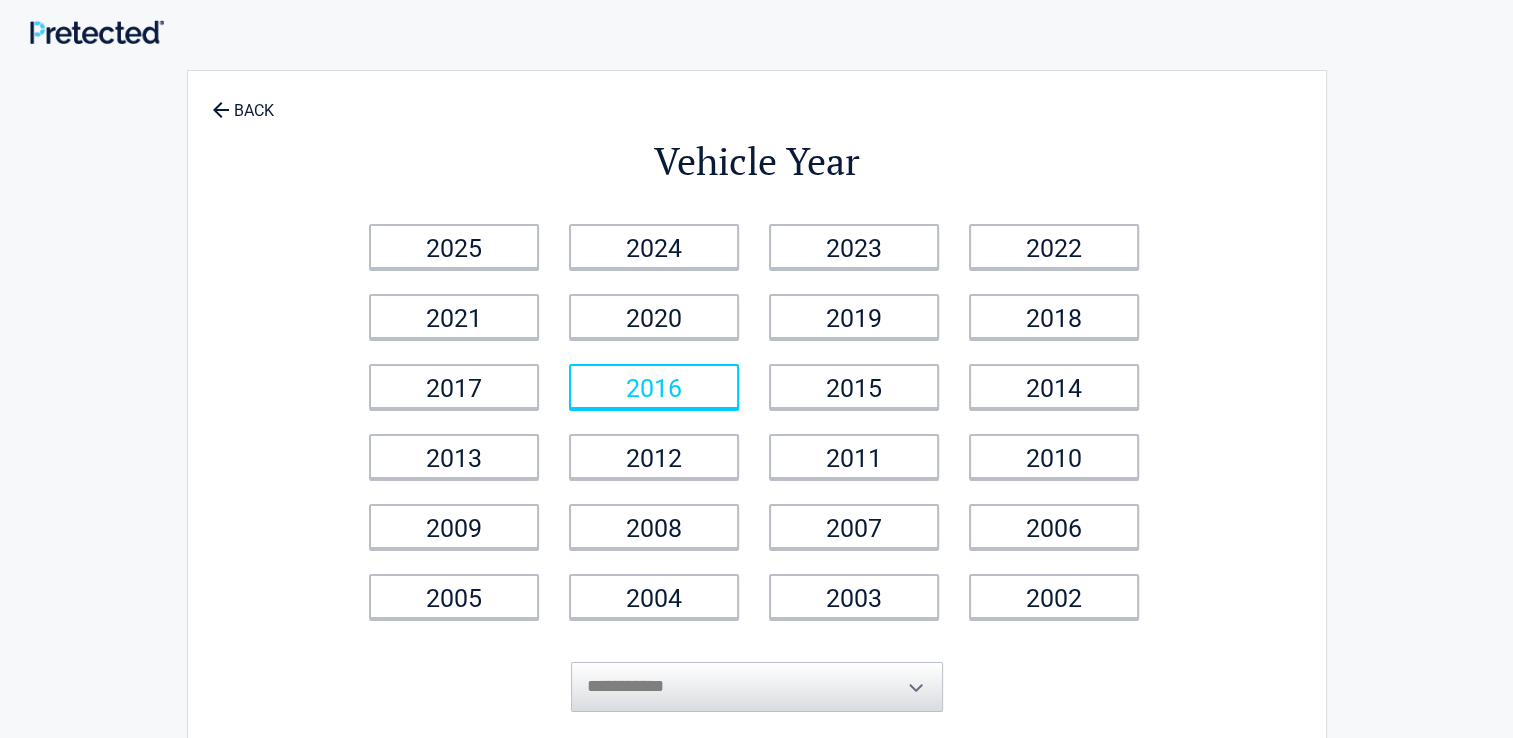 click on "2016" at bounding box center (654, 386) 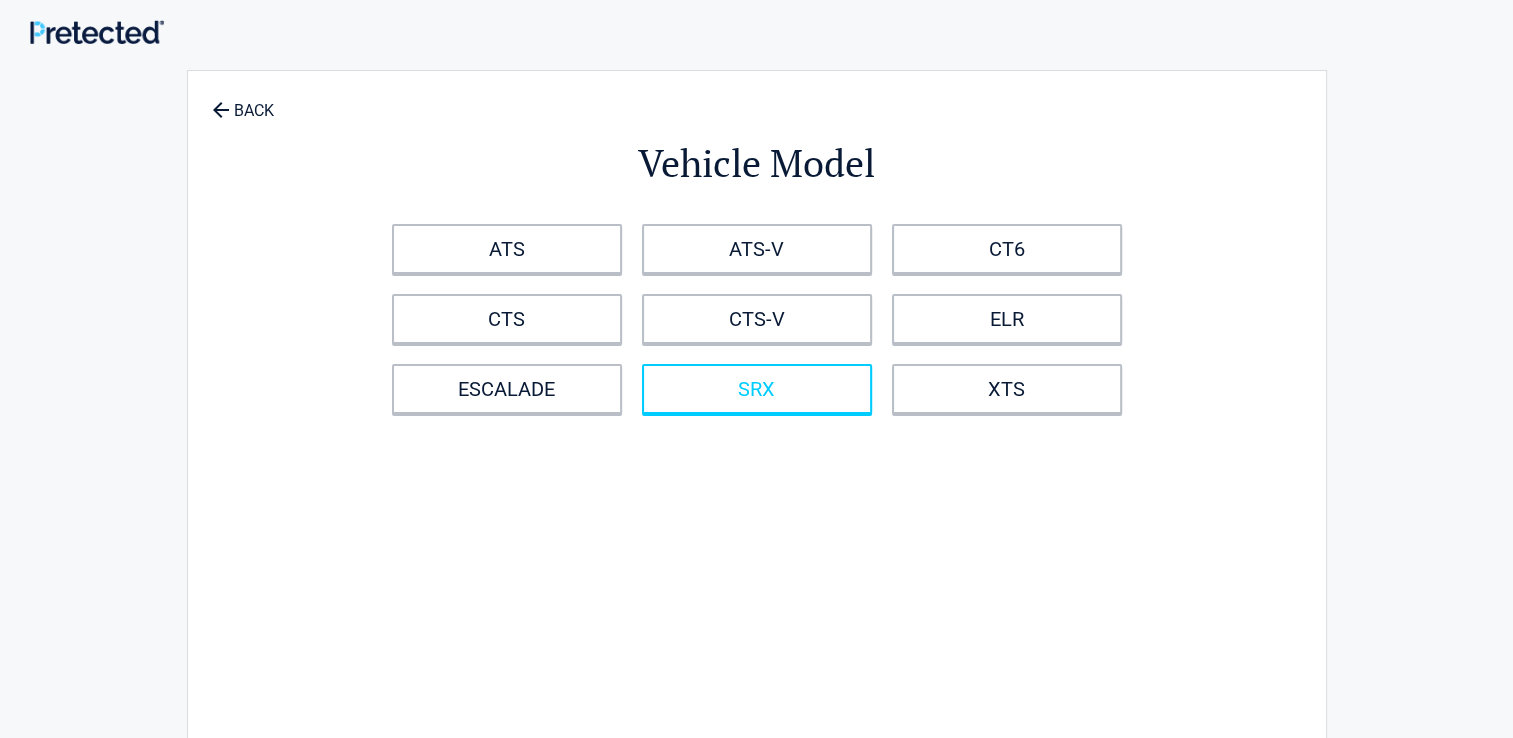 click on "SRX" at bounding box center (757, 389) 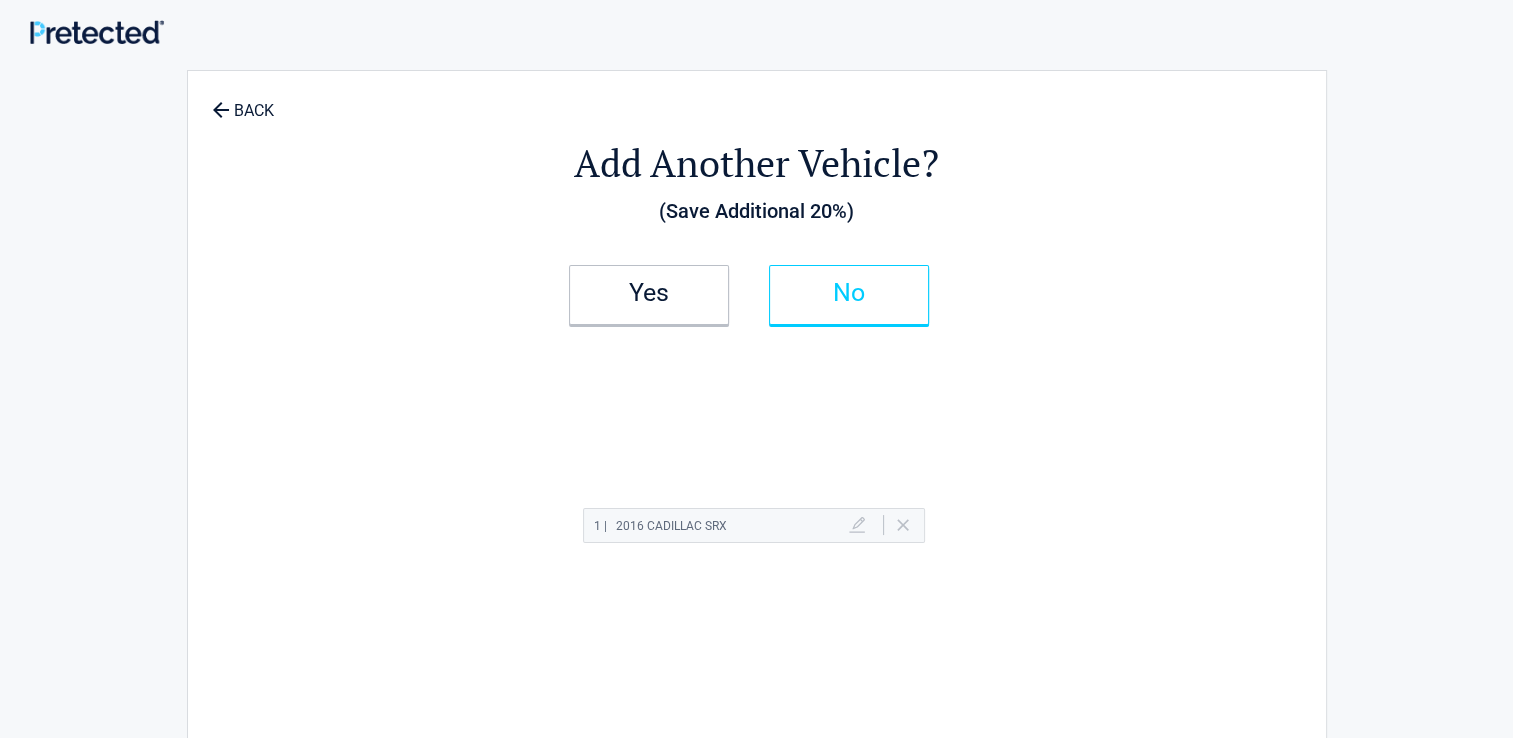 click on "No" at bounding box center (849, 295) 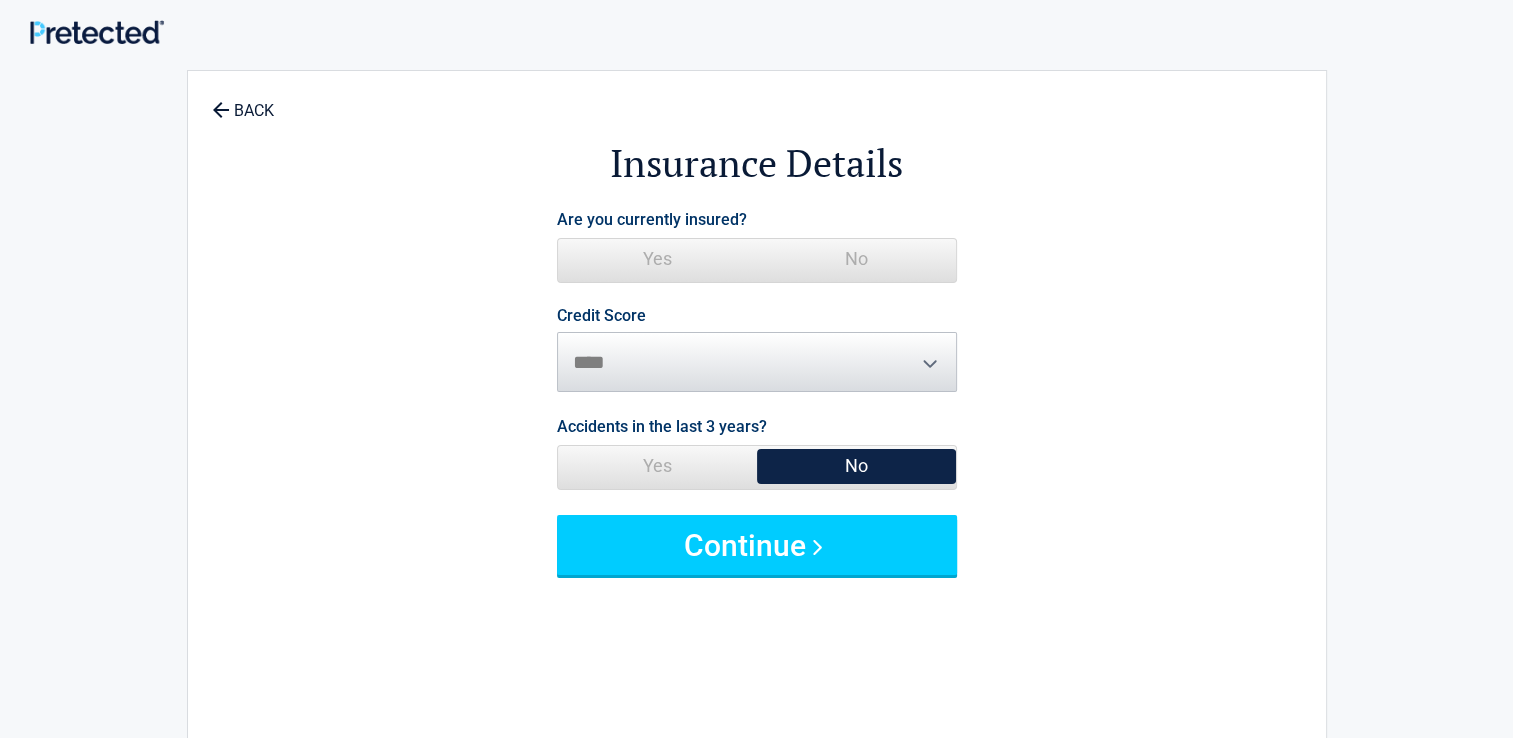 click on "Yes" at bounding box center [657, 259] 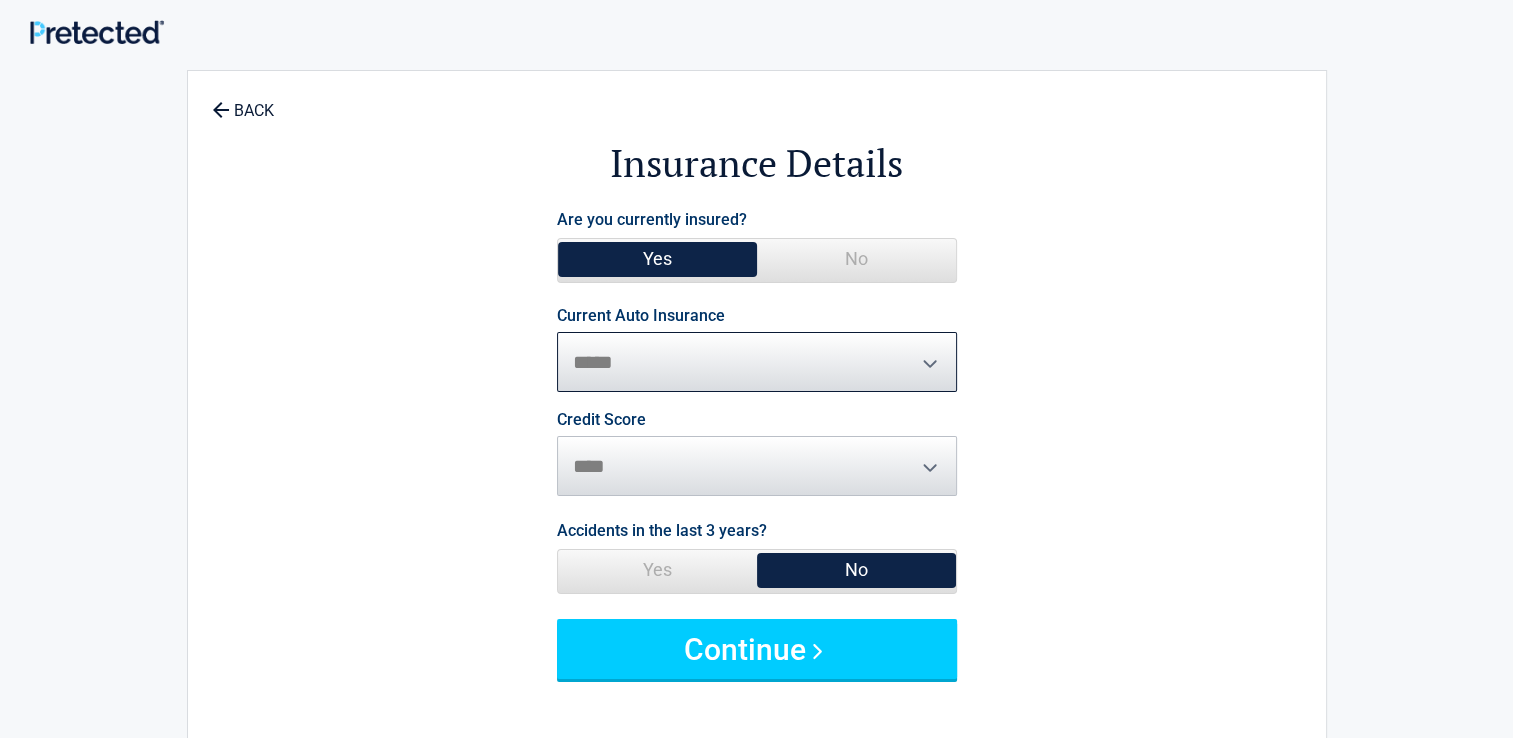 click on "**********" at bounding box center (757, 362) 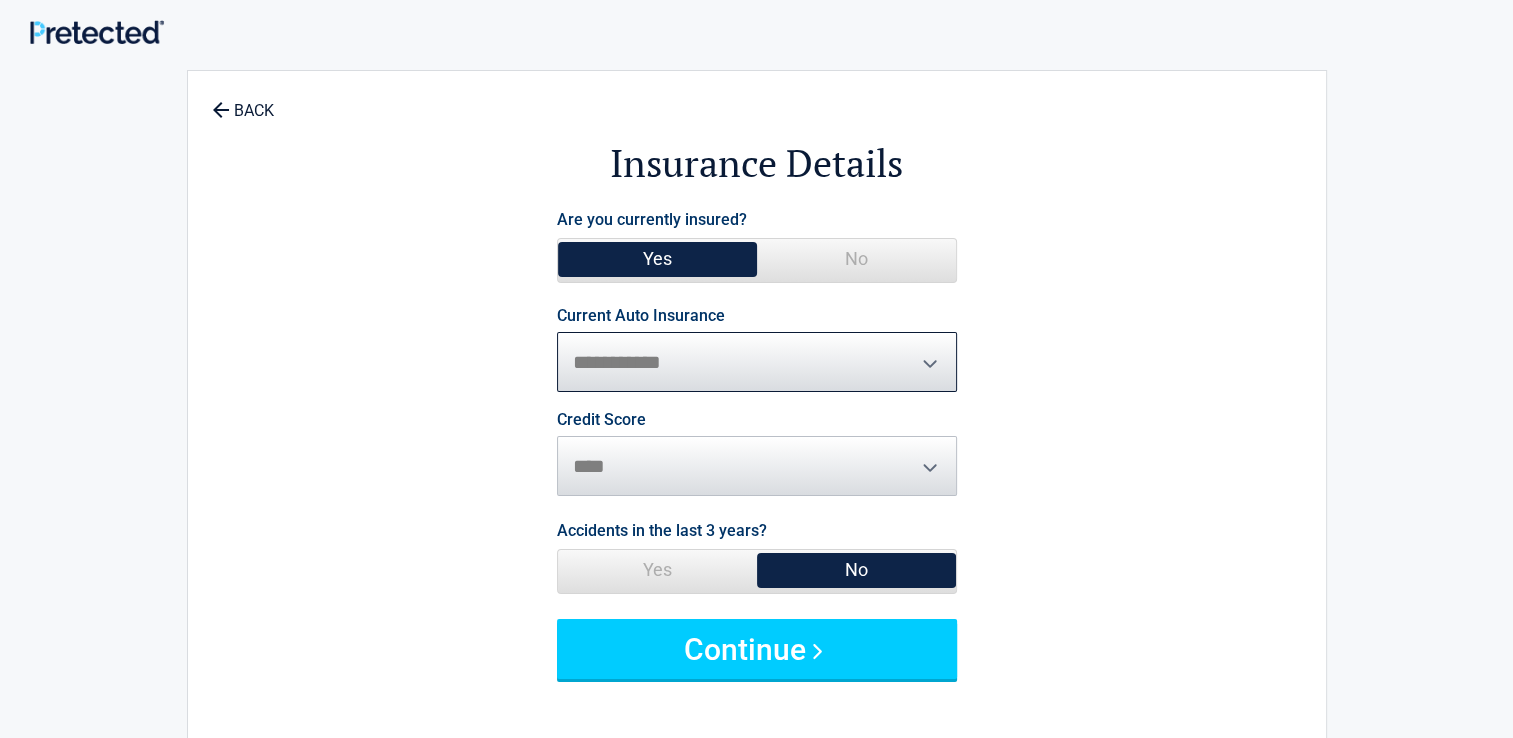 click on "**********" at bounding box center [757, 362] 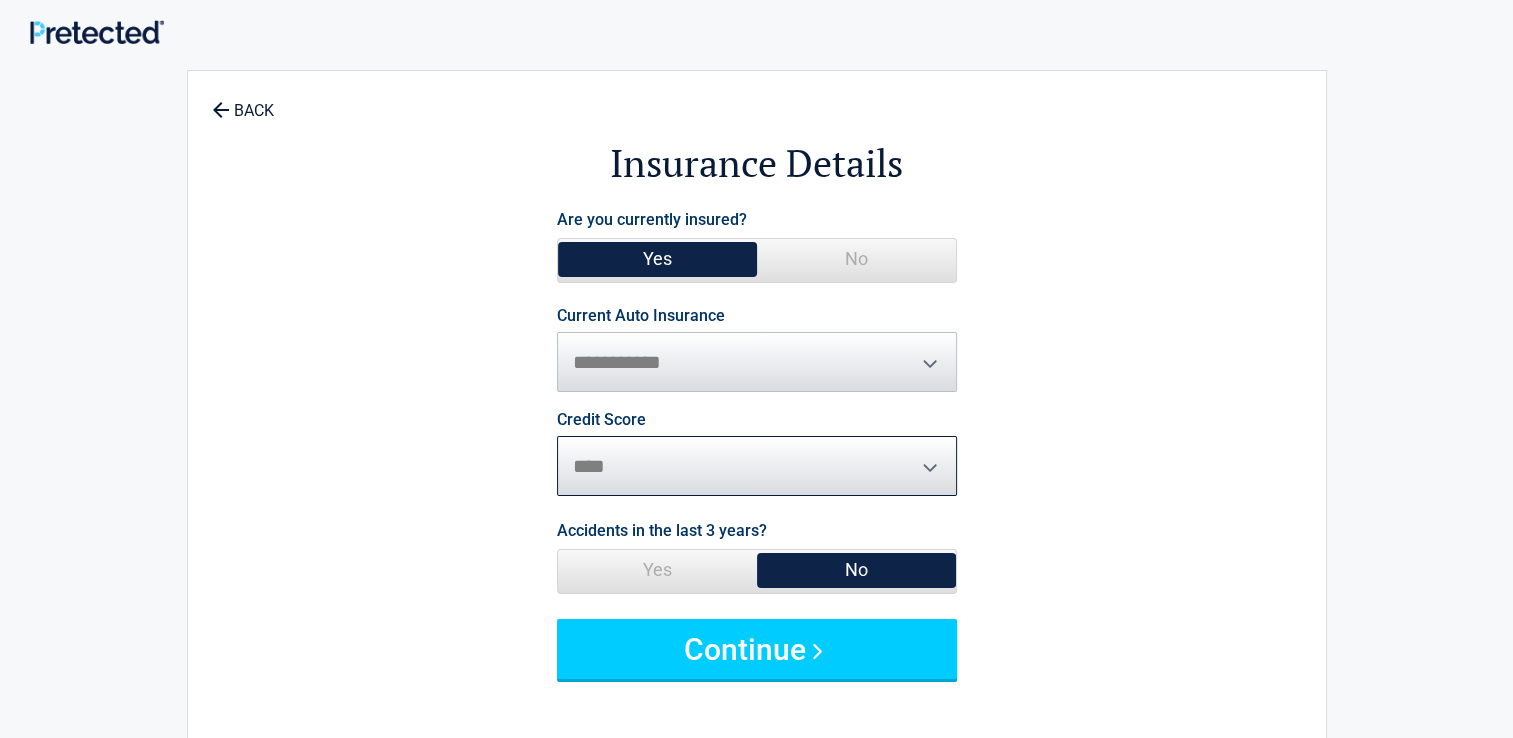 click on "*********
****
*******
****" at bounding box center [757, 466] 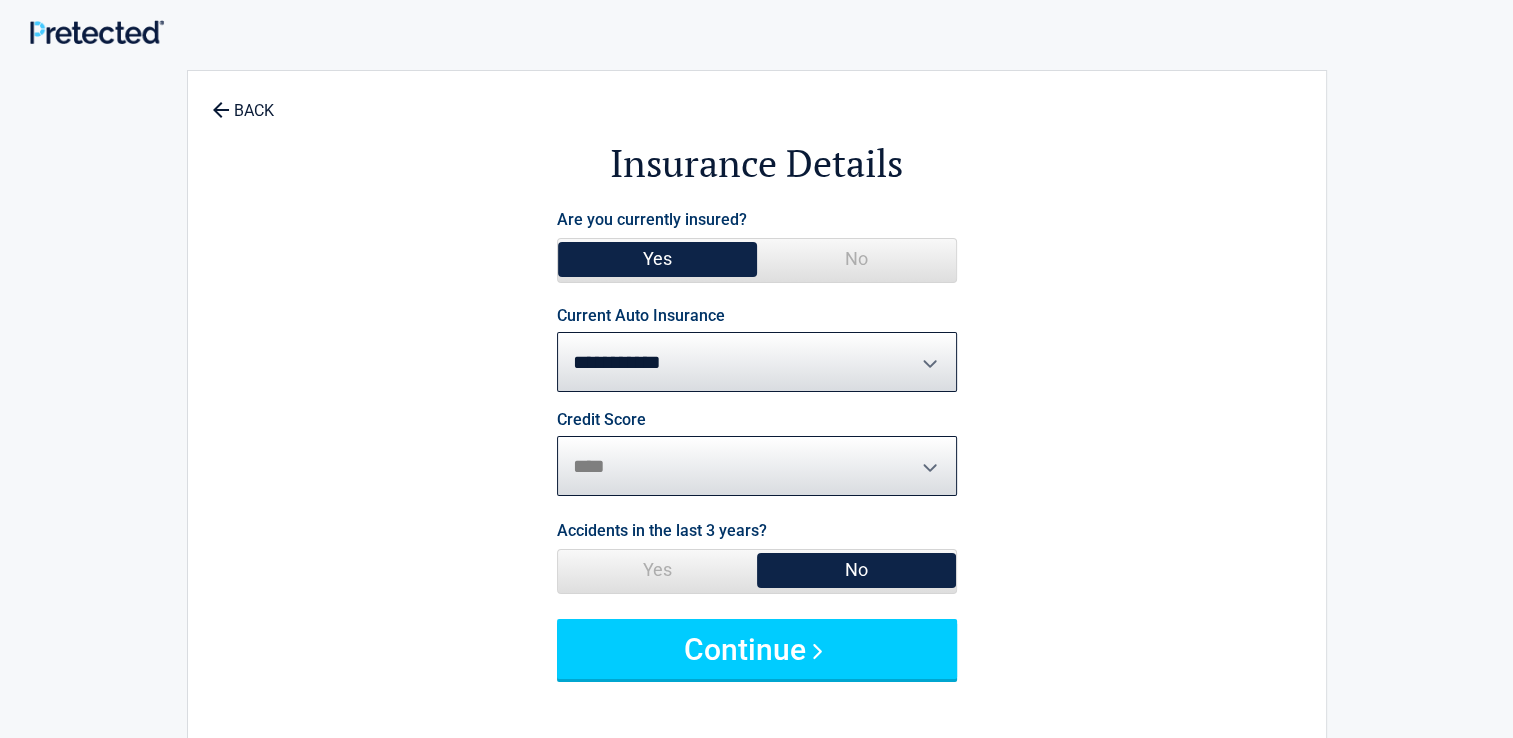 select on "*******" 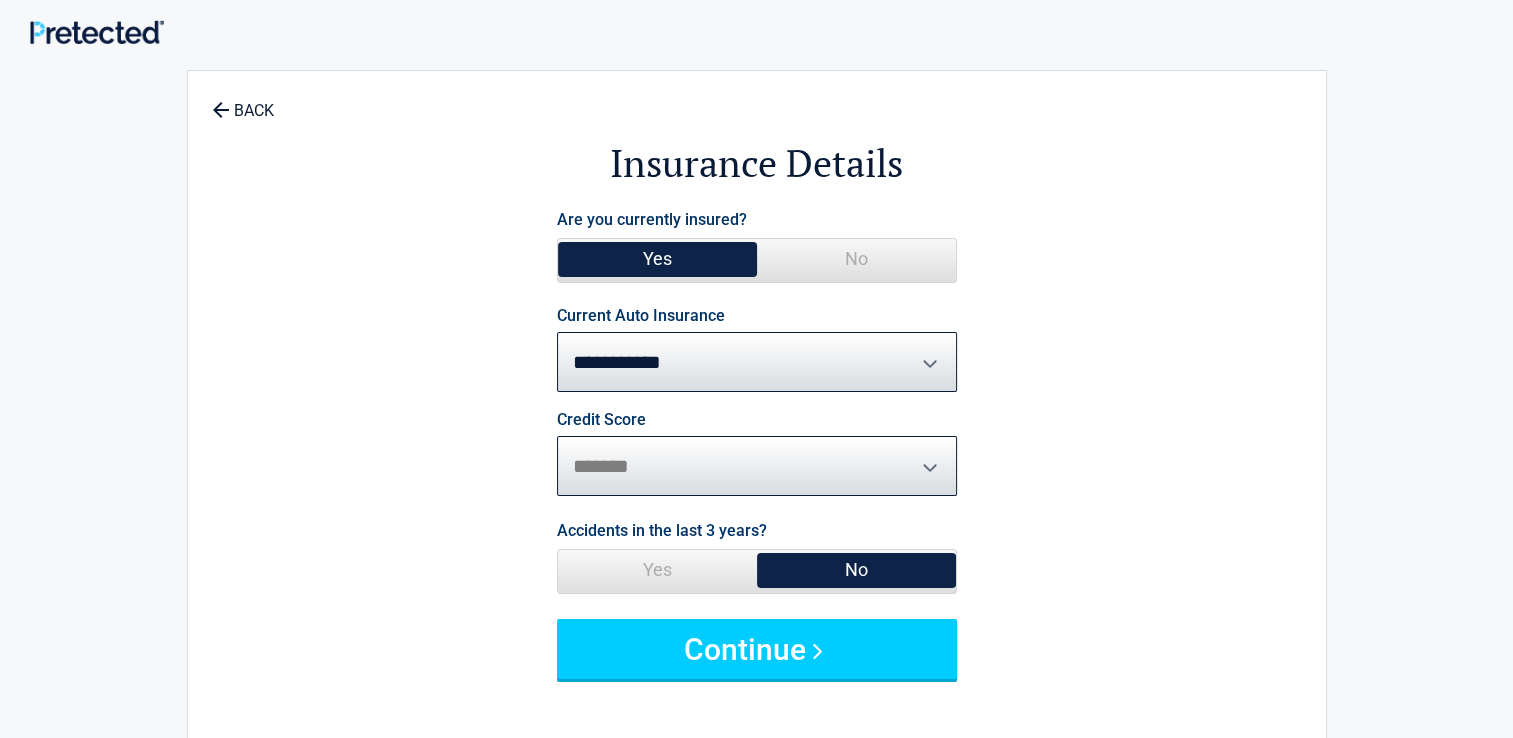 click on "*********
****
*******
****" at bounding box center [757, 466] 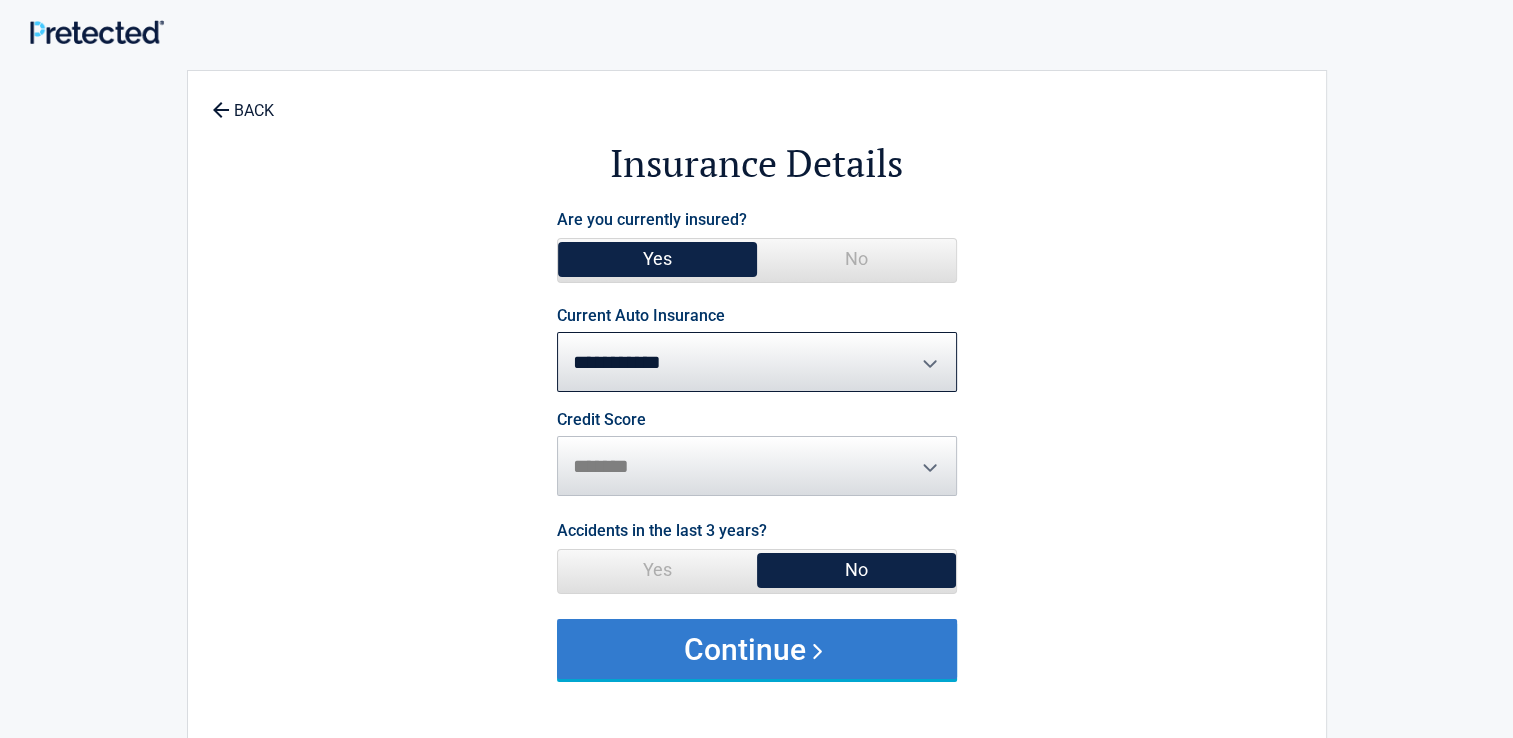 click on "Continue" at bounding box center (757, 649) 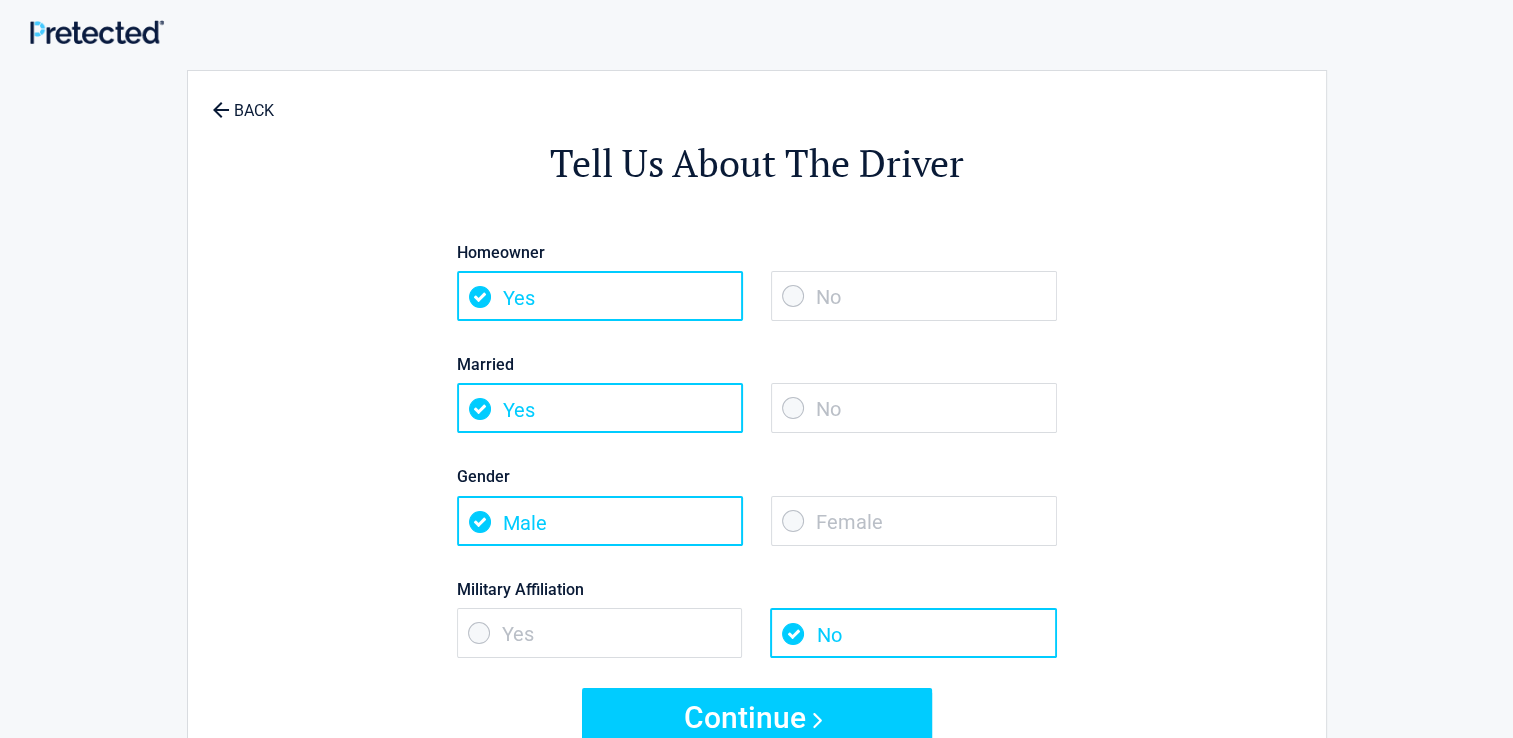 click on "No" at bounding box center (914, 296) 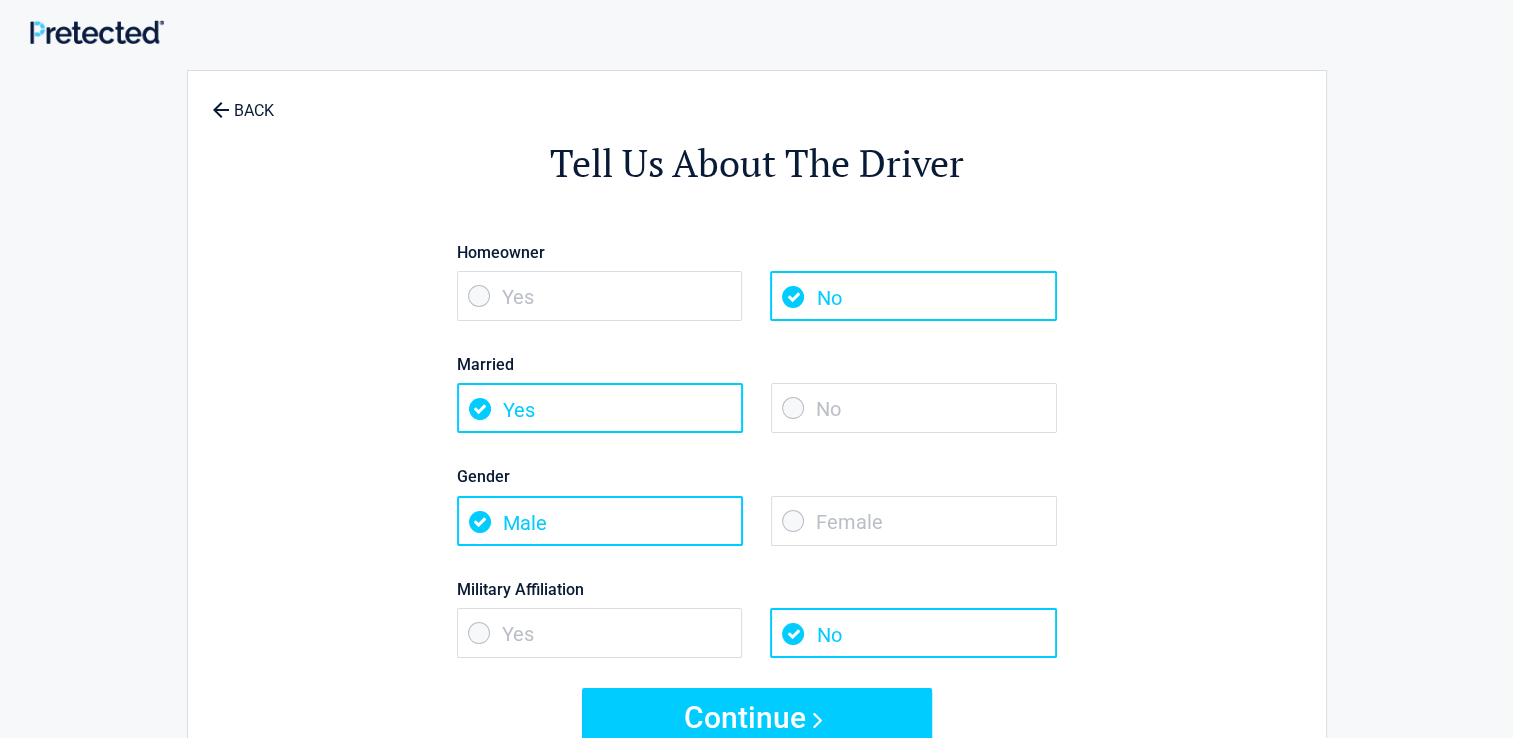 click on "No" at bounding box center [914, 408] 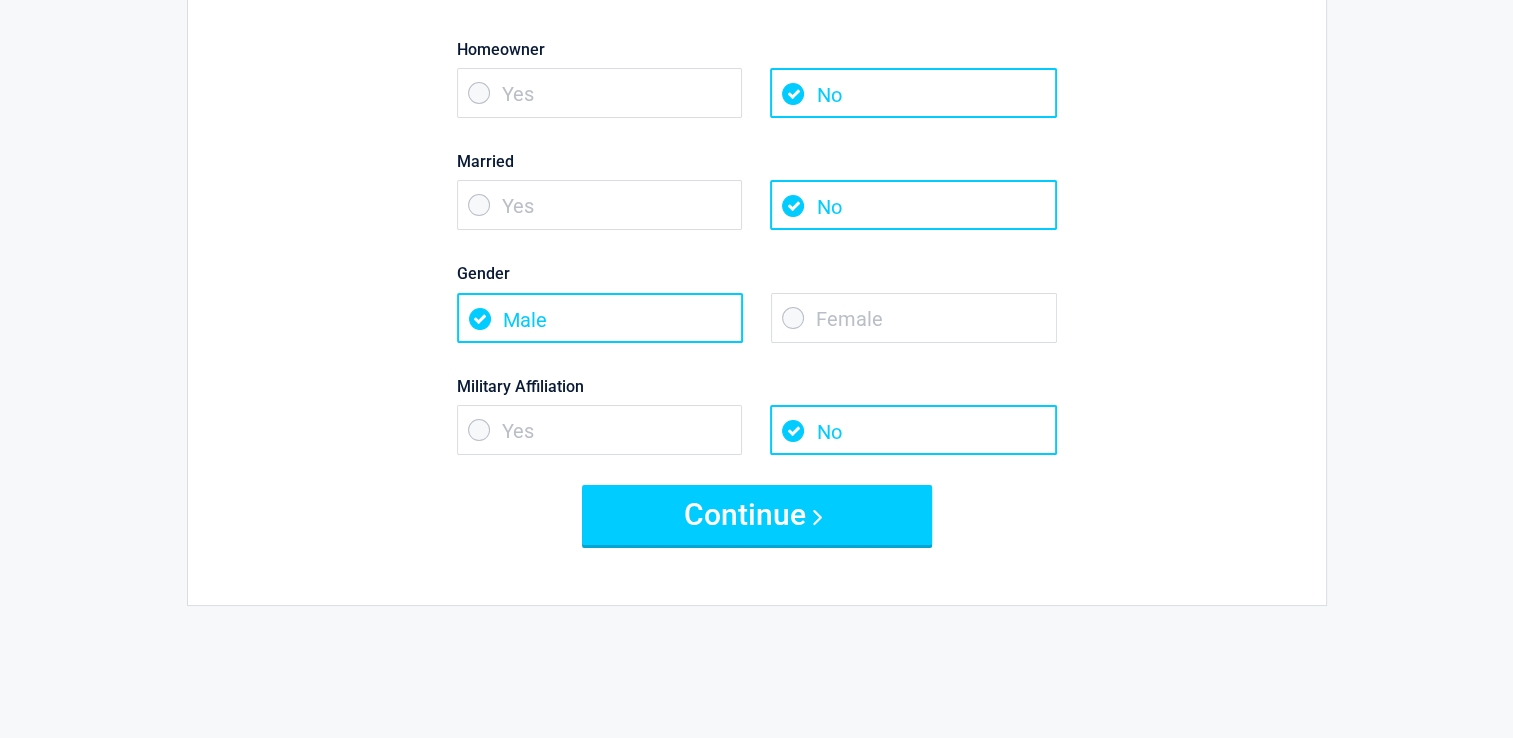 scroll, scrollTop: 204, scrollLeft: 0, axis: vertical 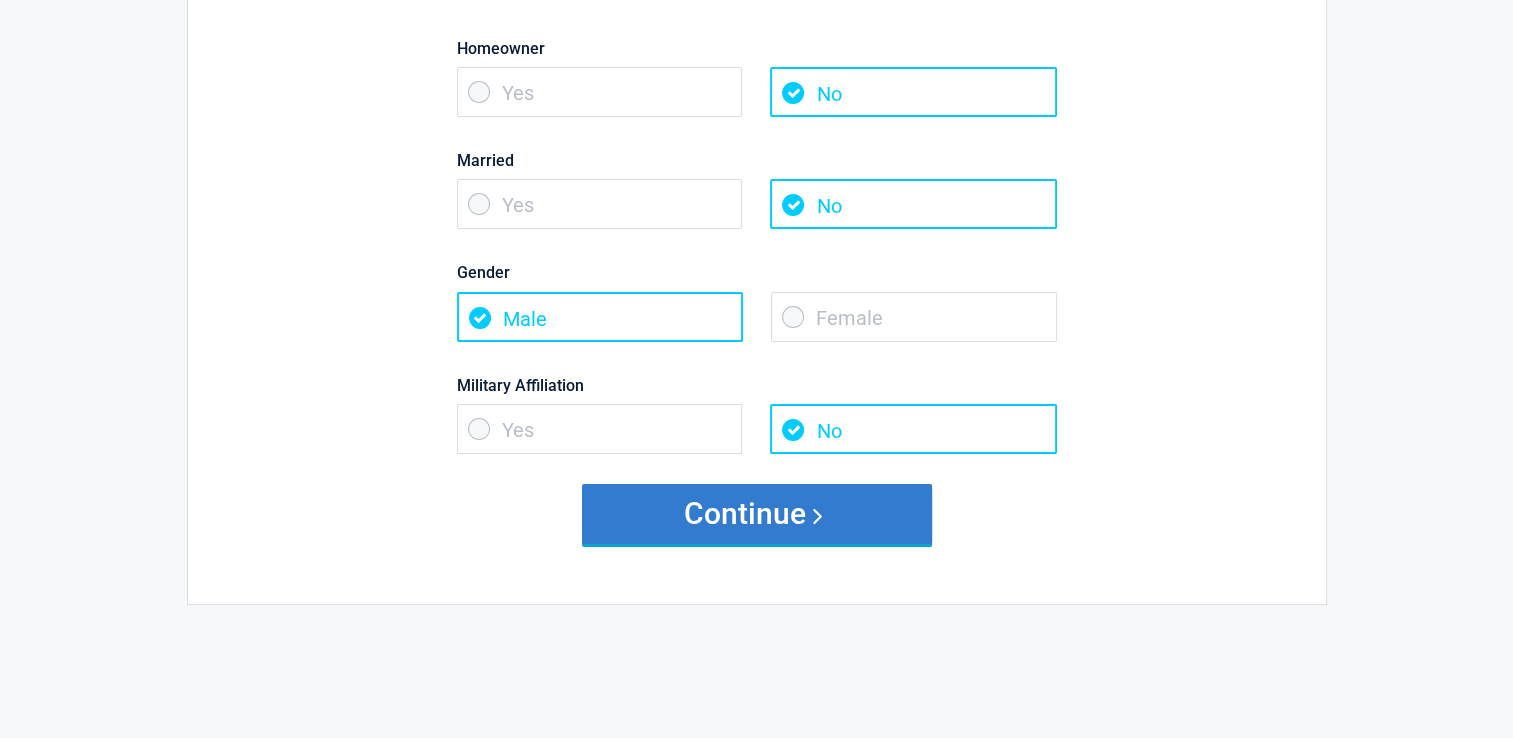 click on "Continue" at bounding box center [757, 514] 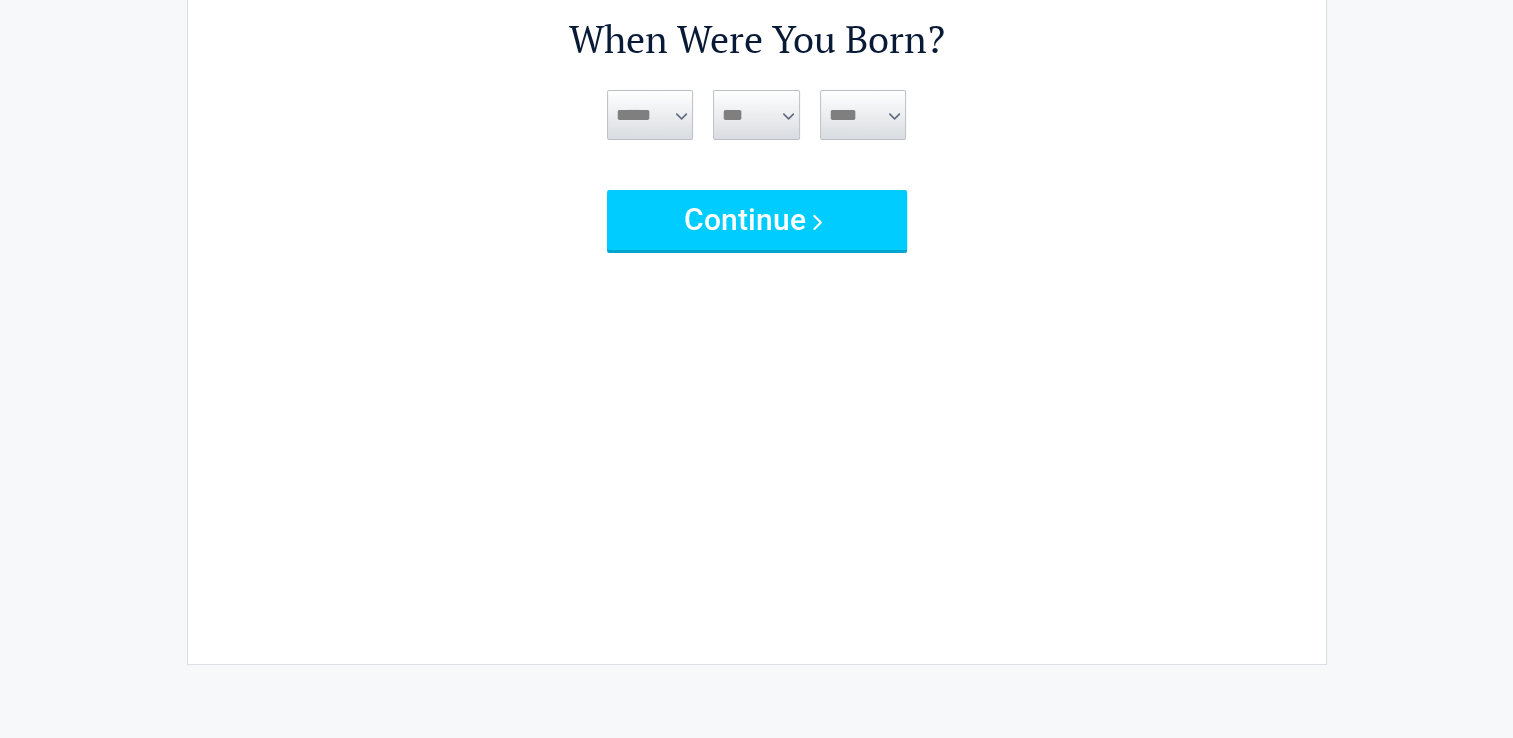 scroll, scrollTop: 0, scrollLeft: 0, axis: both 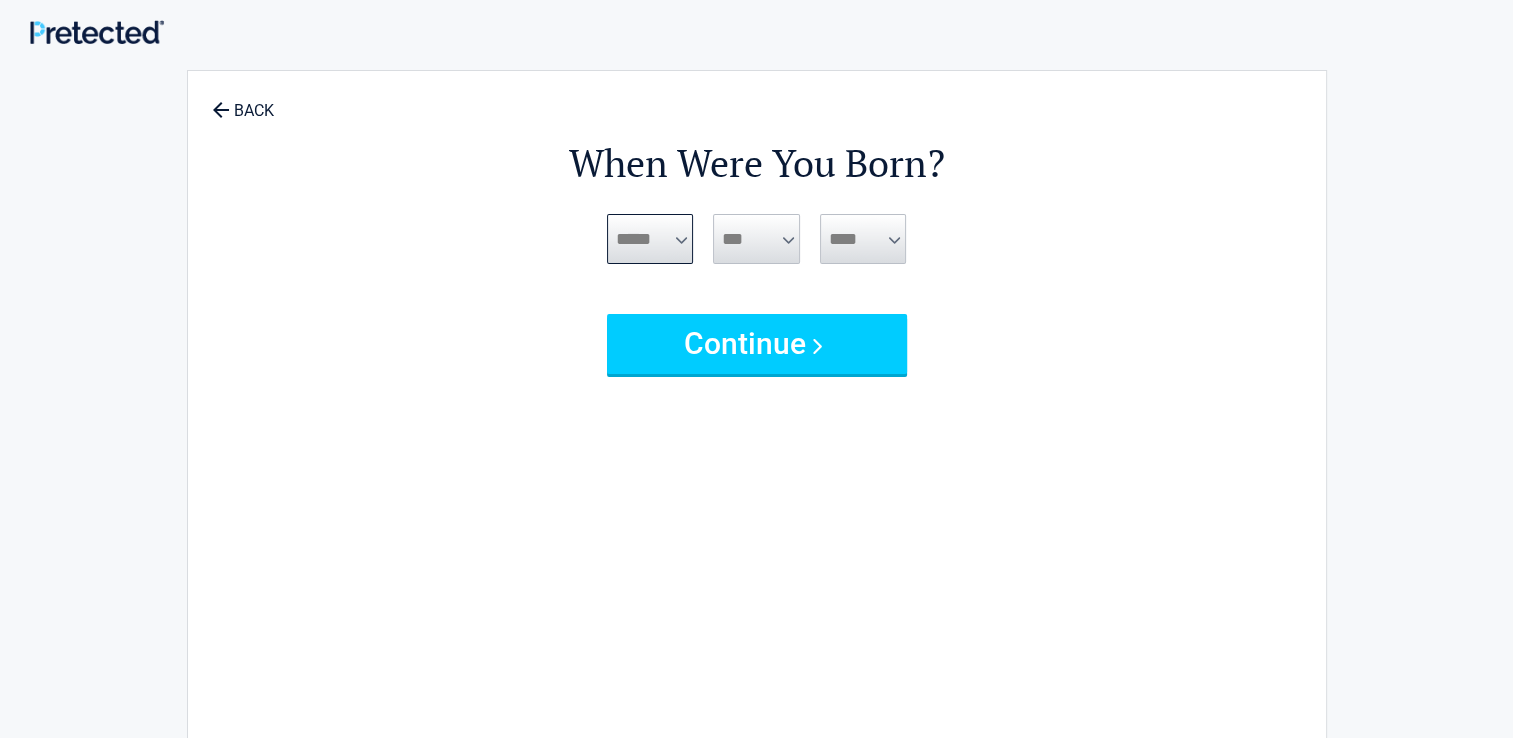 click on "*****
***
***
***
***
***
***
***
***
***
***
***
***" at bounding box center (650, 239) 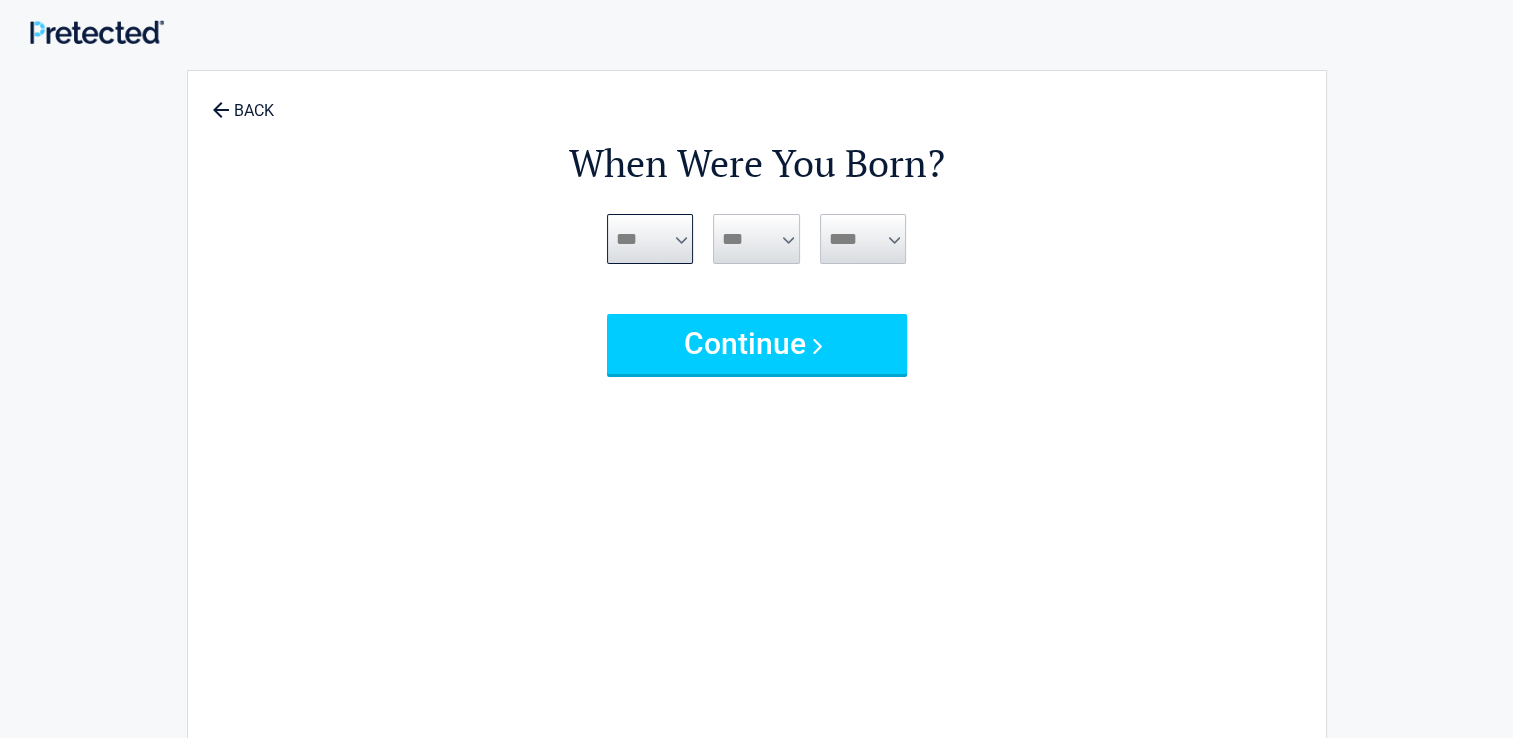 click on "*****
***
***
***
***
***
***
***
***
***
***
***
***" at bounding box center (650, 239) 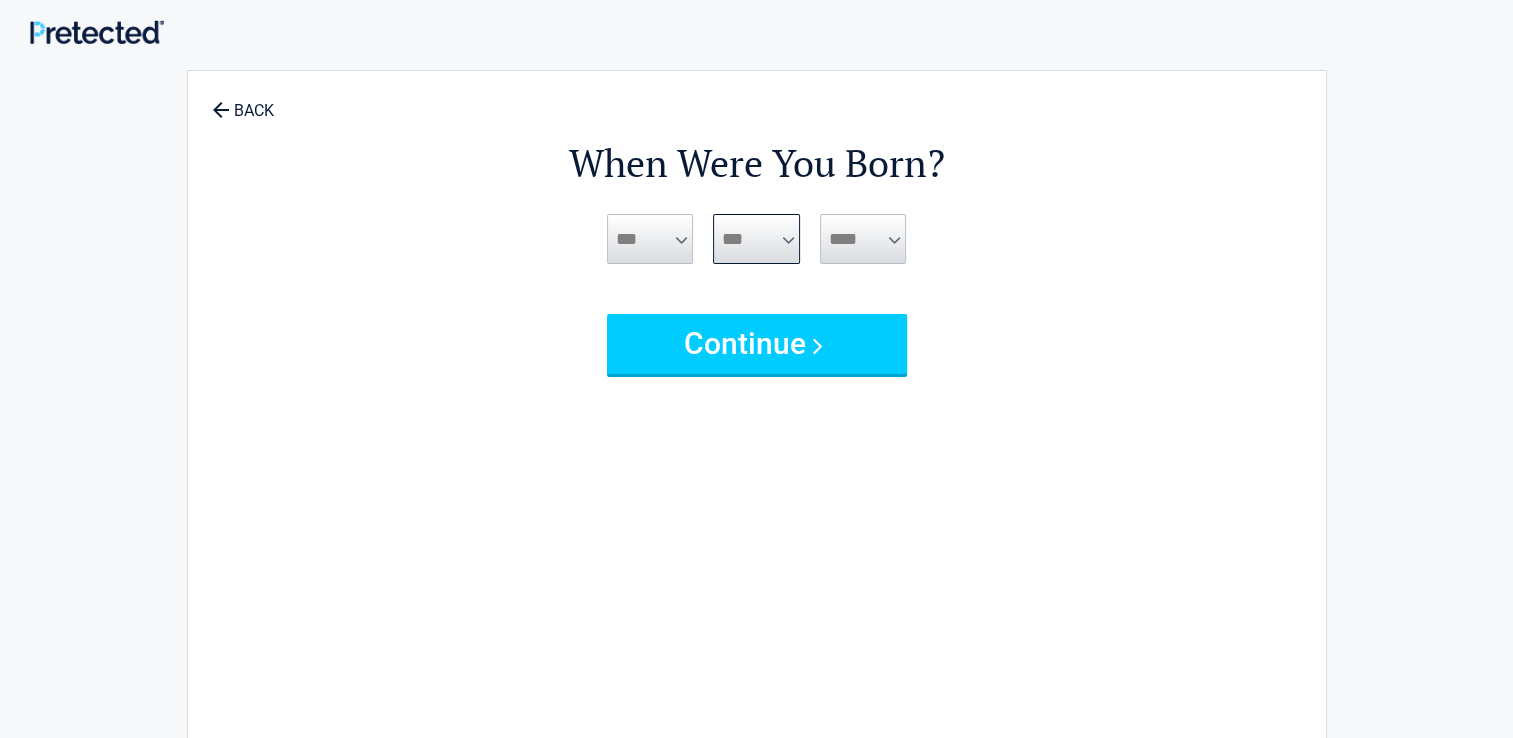 click on "*** * * * * * * * * * ** ** ** ** ** ** ** ** ** ** ** ** ** ** ** ** ** ** ** ** **" at bounding box center (756, 239) 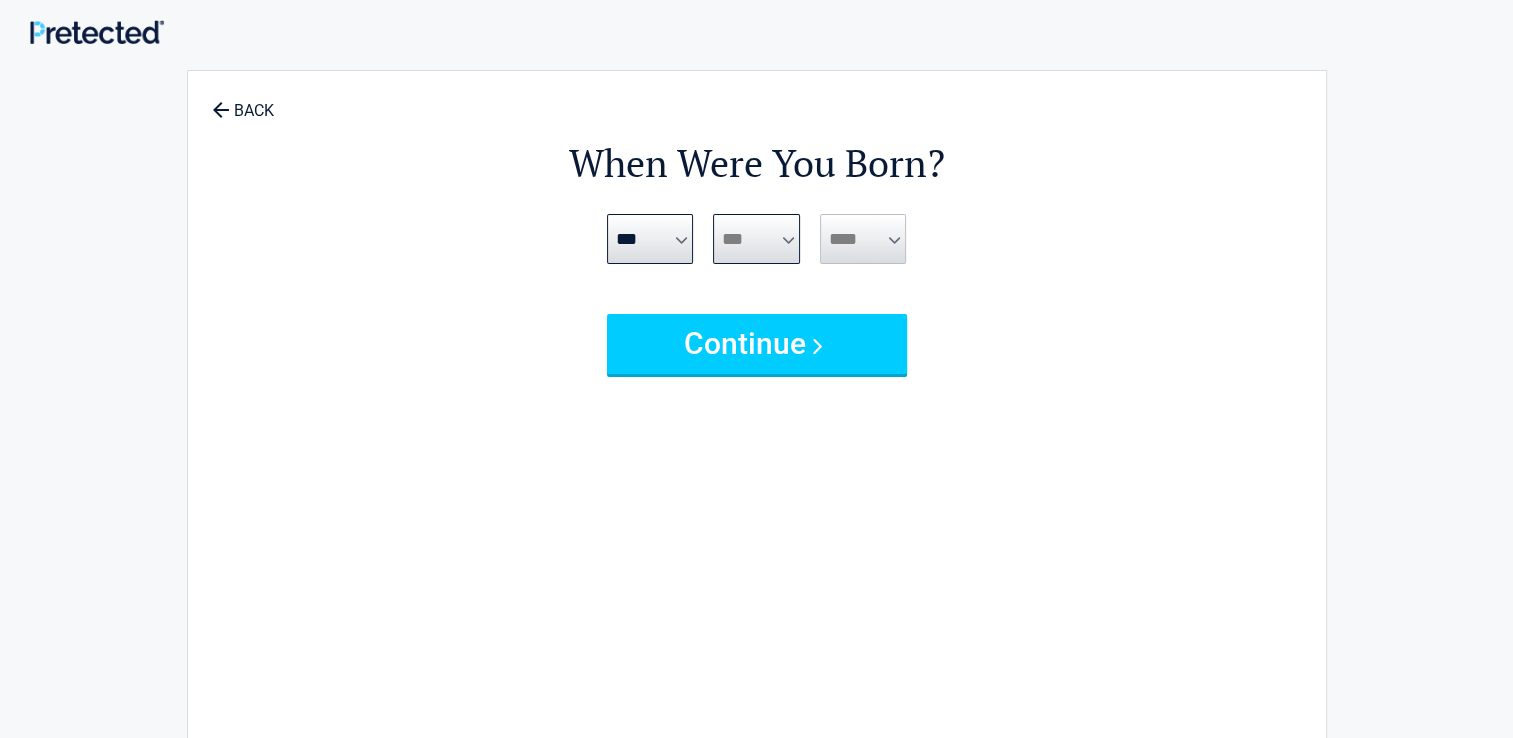 select on "*" 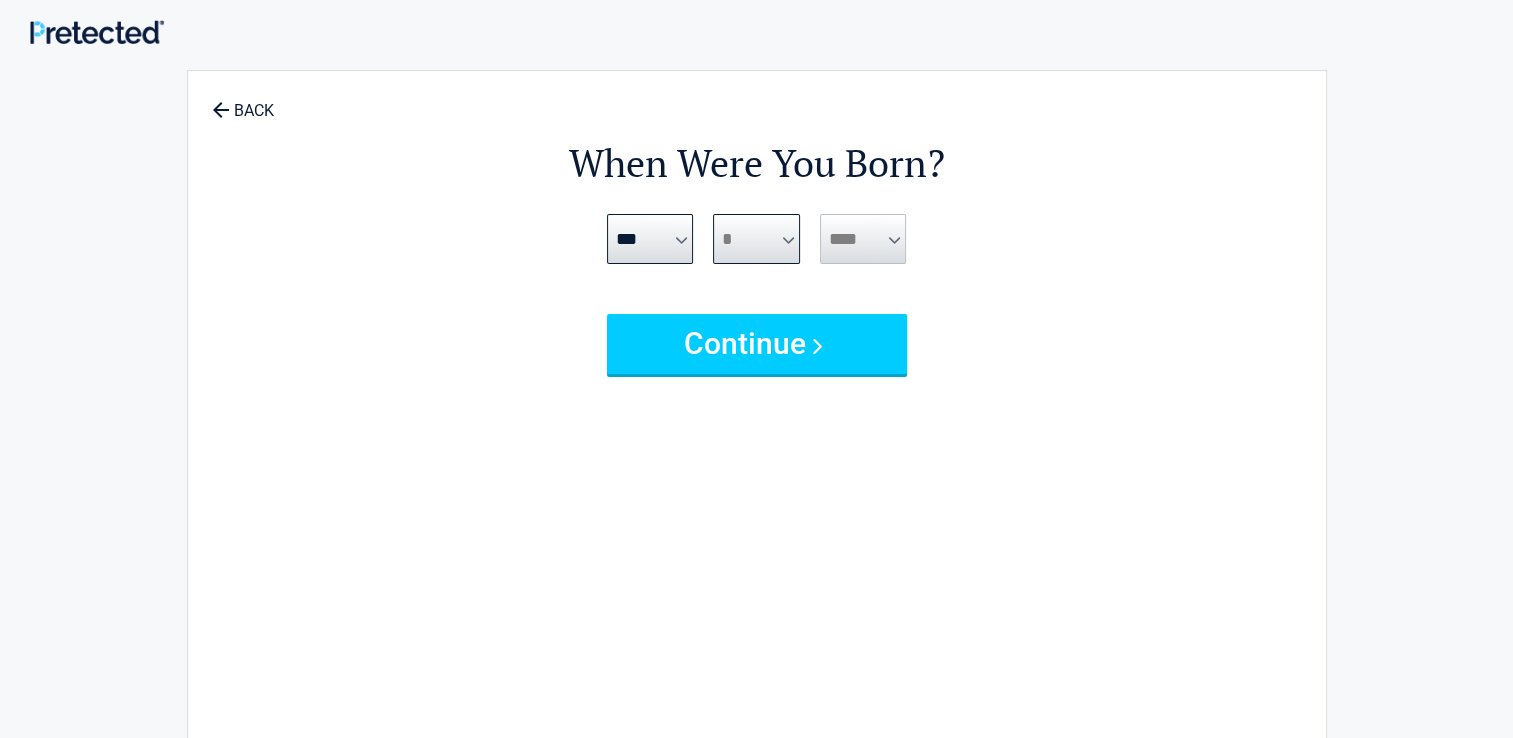click on "*** * * * * * * * * * ** ** ** ** ** ** ** ** ** ** ** ** ** ** ** ** ** ** ** ** **" at bounding box center (756, 239) 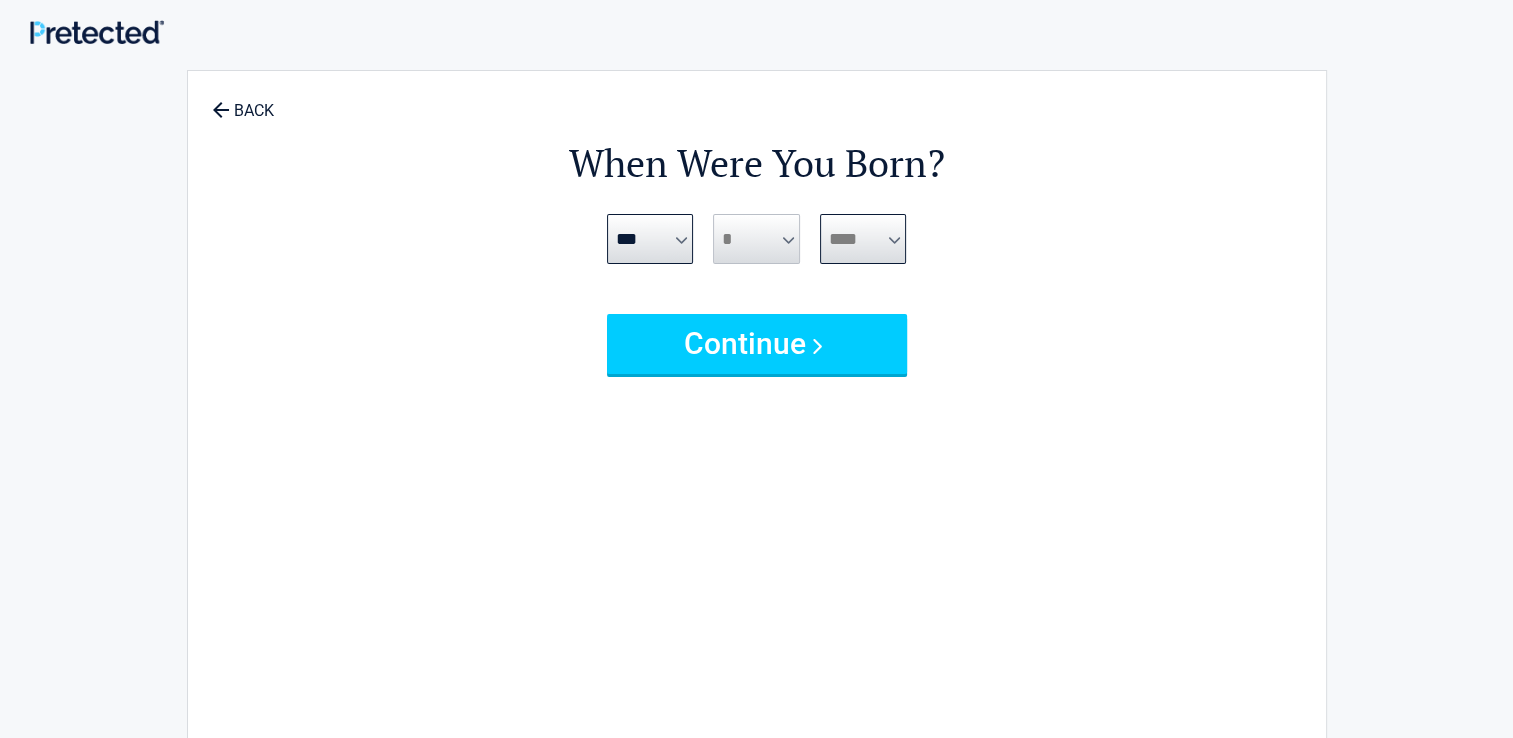 click on "****
****
****
****
****
****
****
****
****
****
****
****
****
****
****
****
****
****
****
****
****
****
****
****
****
****
****
****
****
****
****
****
****
****
****
****
****
****
****
****
****
****
****
****
****
****
****
****
****
****
****
****
****
****
****
****
****
****
****
****
****
****
****
****" at bounding box center [863, 239] 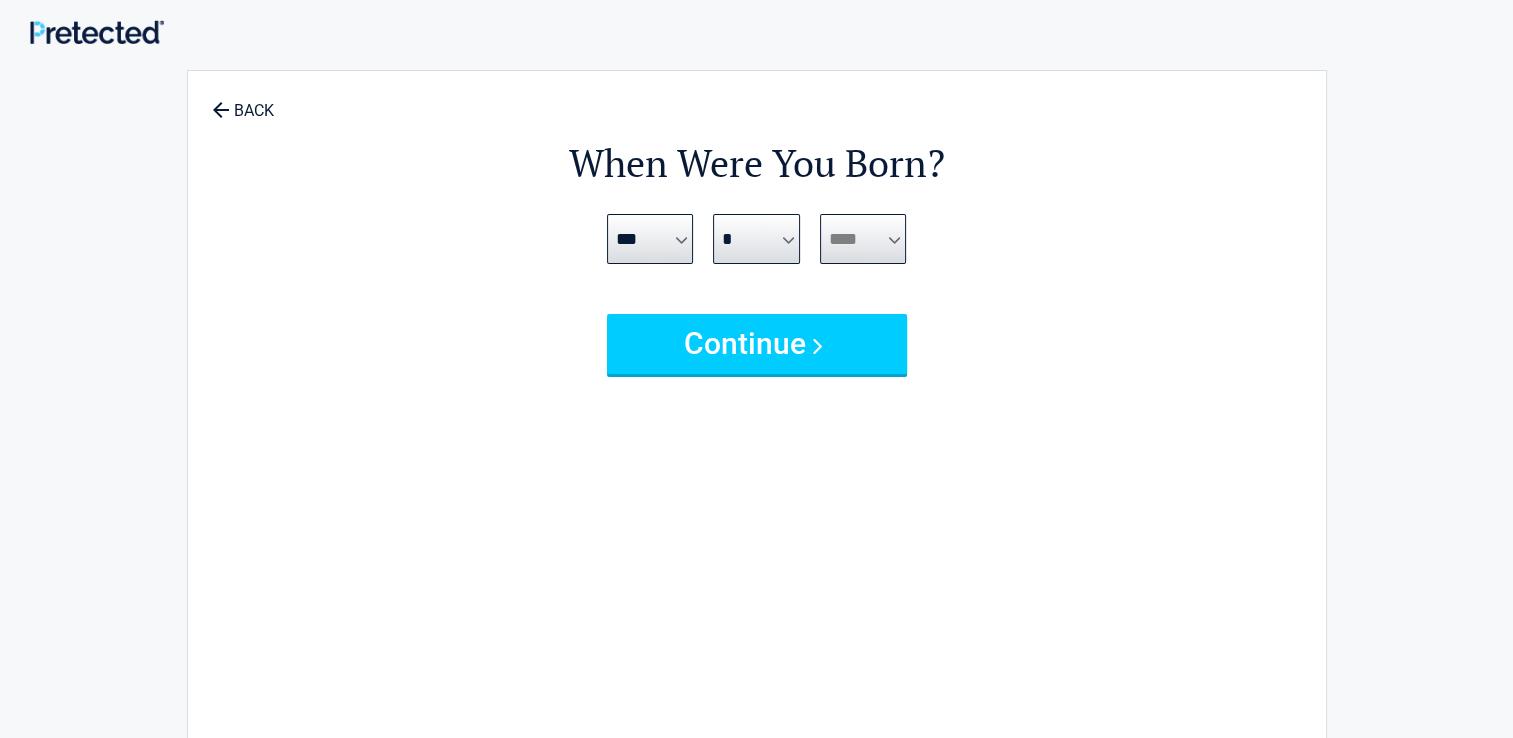 select on "****" 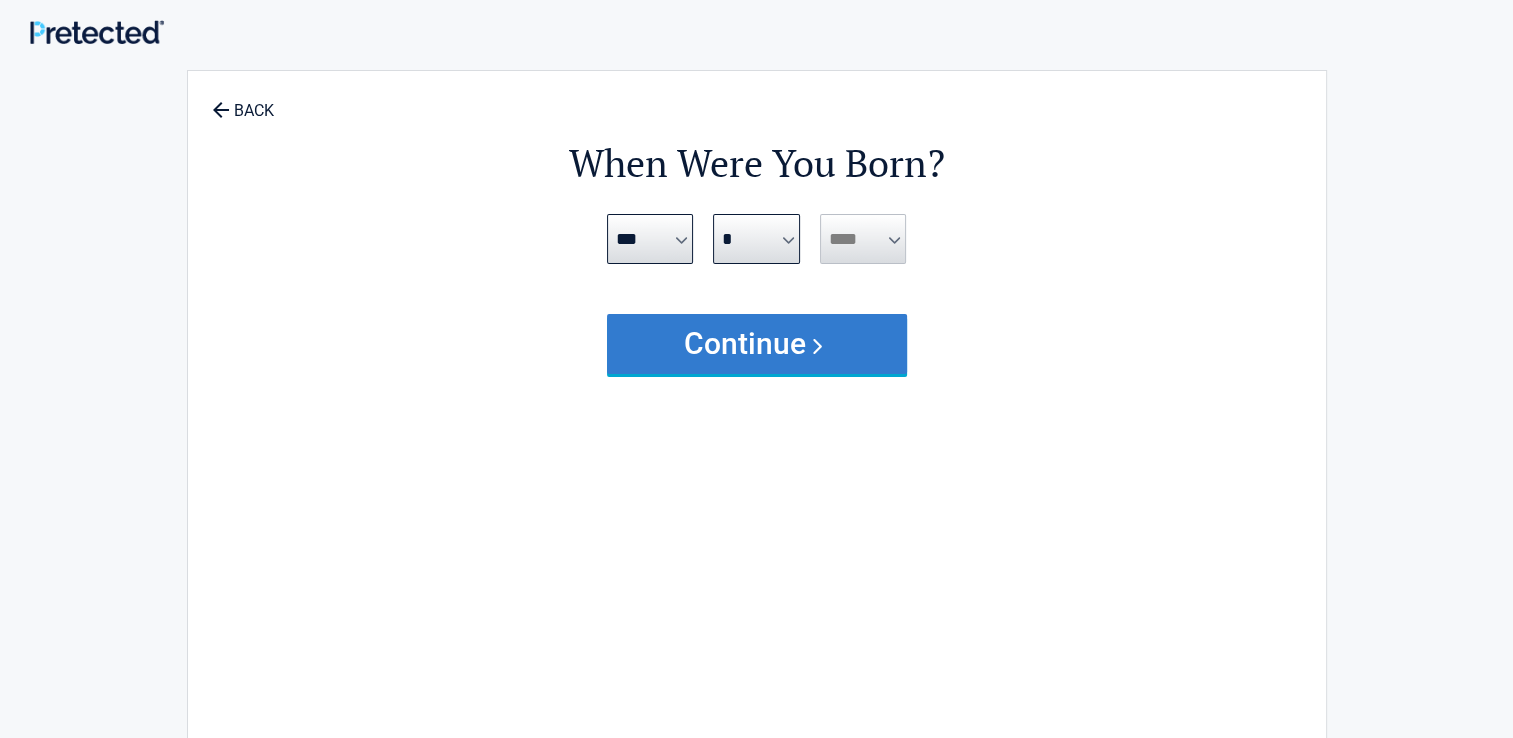 click on "Continue" at bounding box center (757, 344) 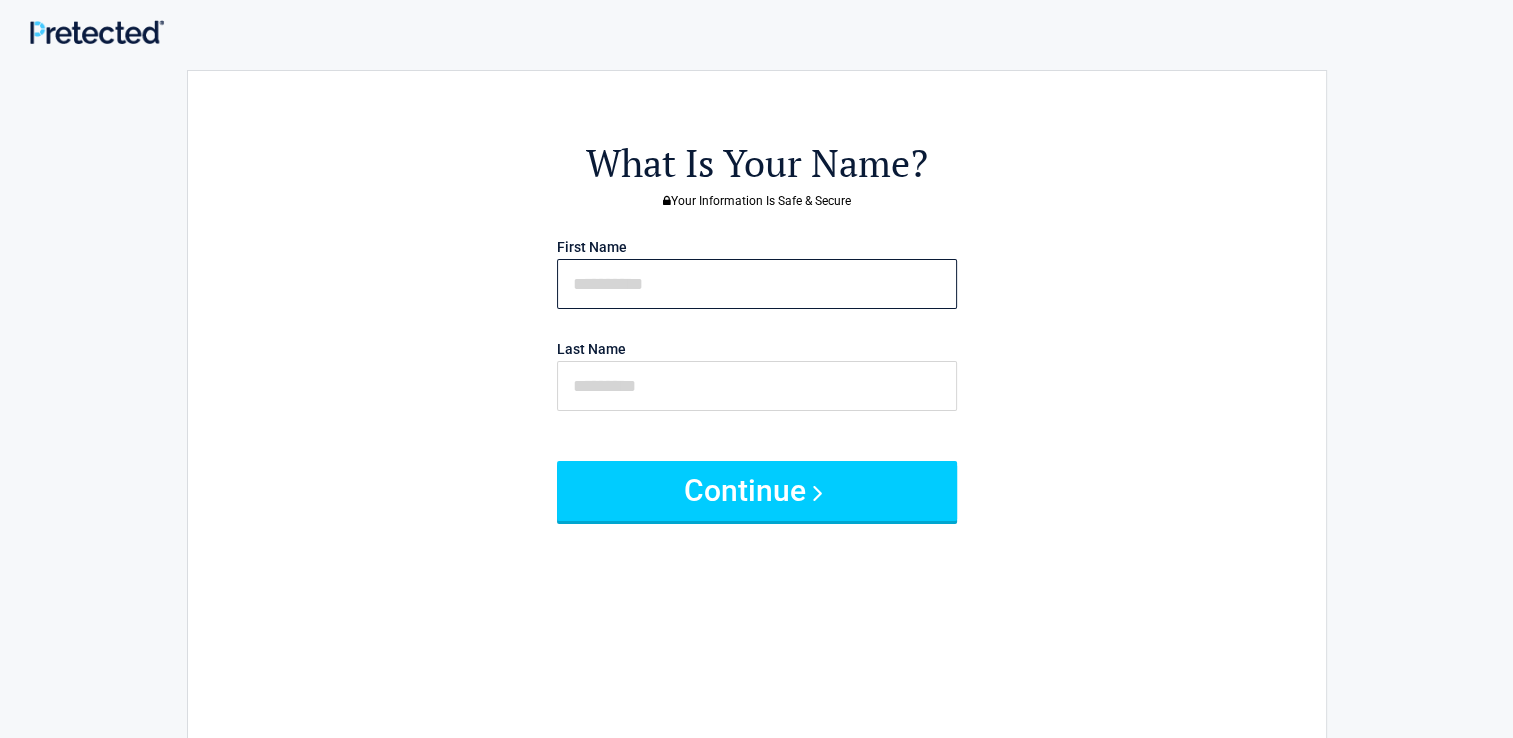 click at bounding box center [757, 284] 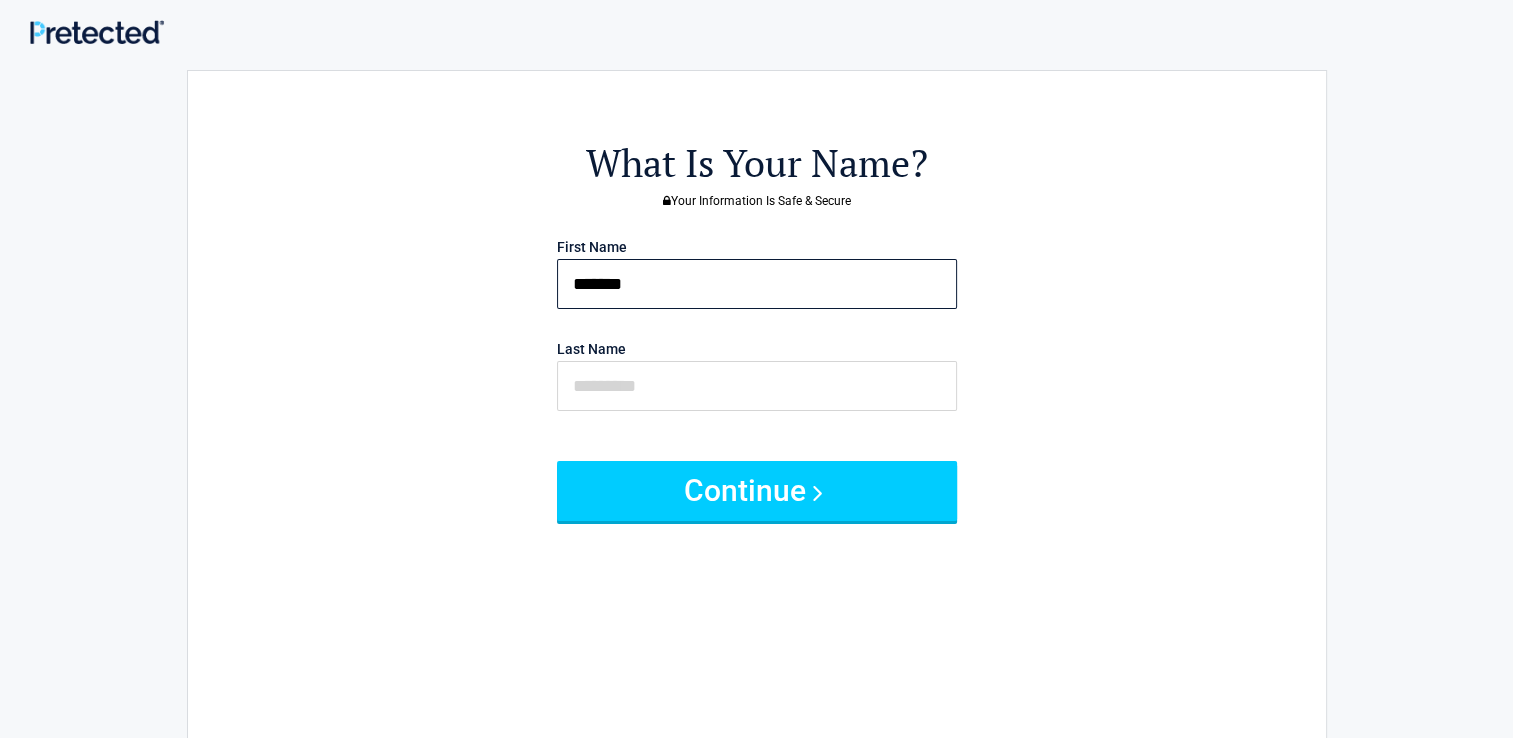 type on "*******" 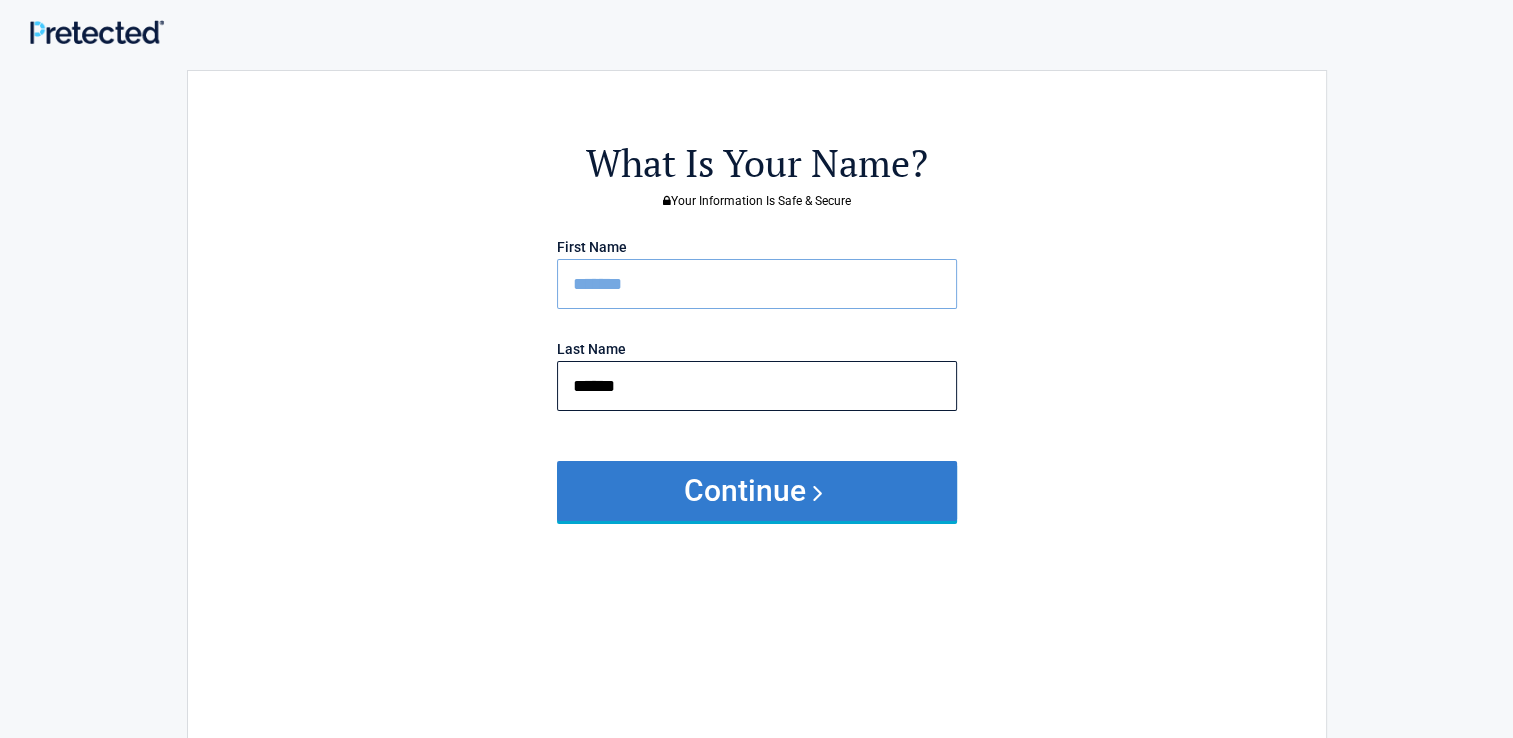 type on "******" 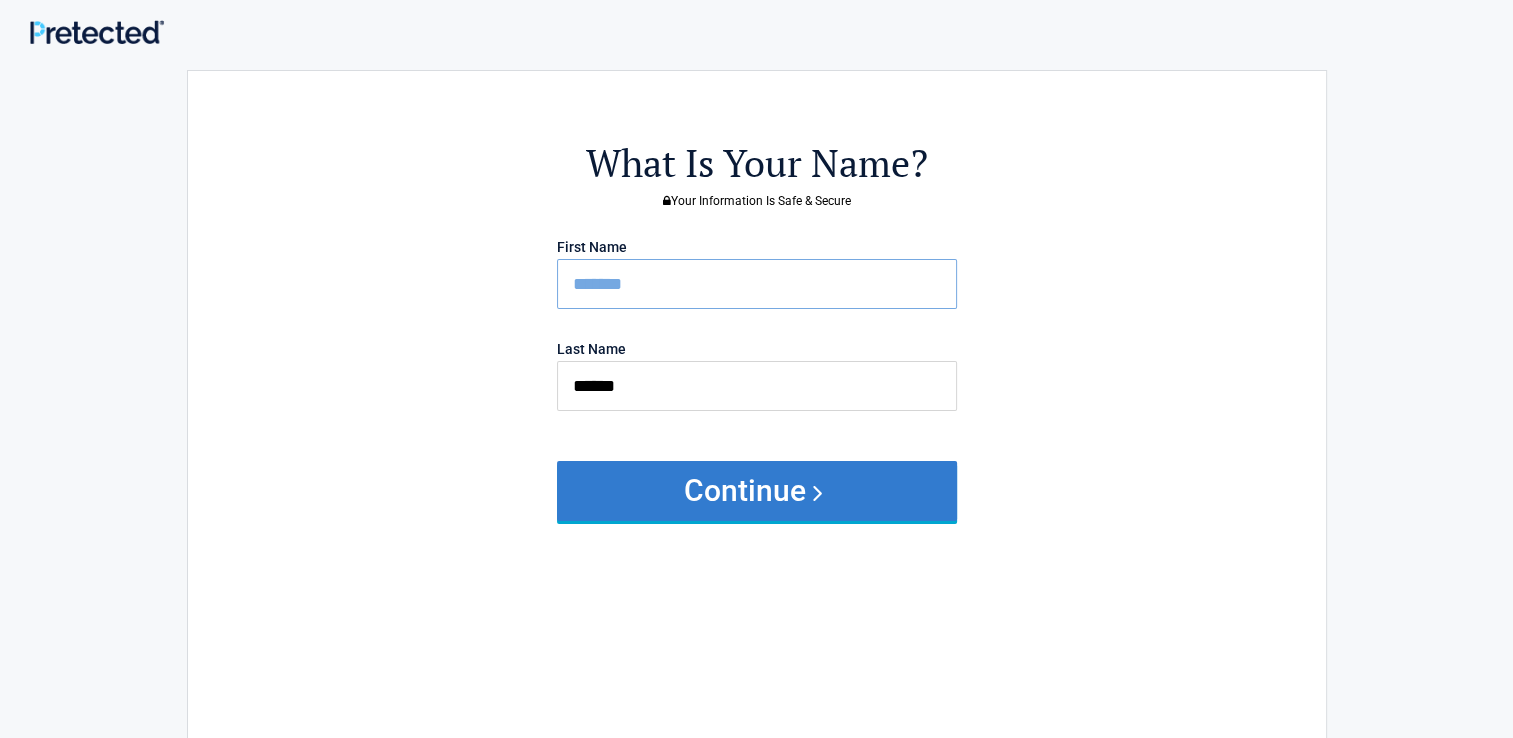 click on "Continue" at bounding box center [757, 491] 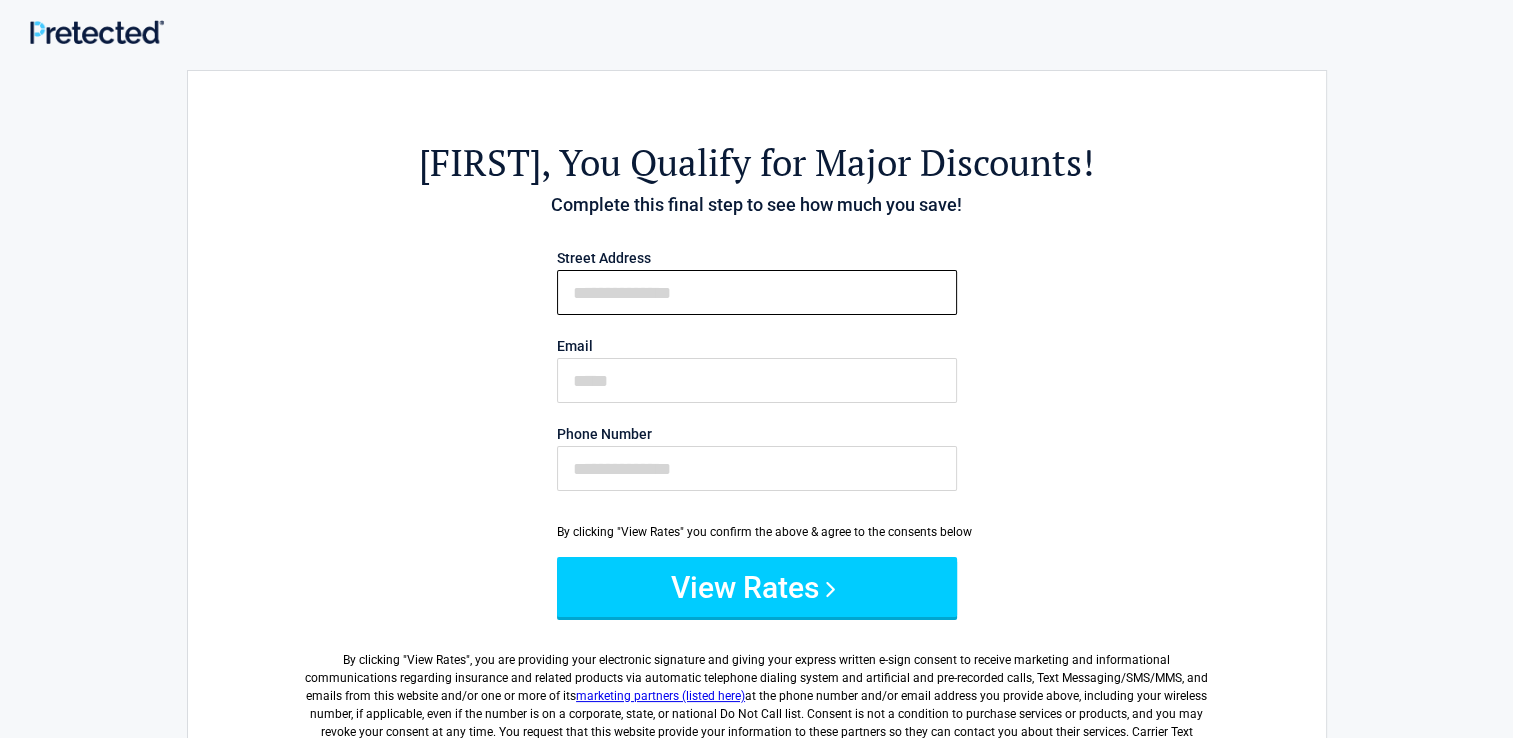 click on "First Name" at bounding box center (757, 292) 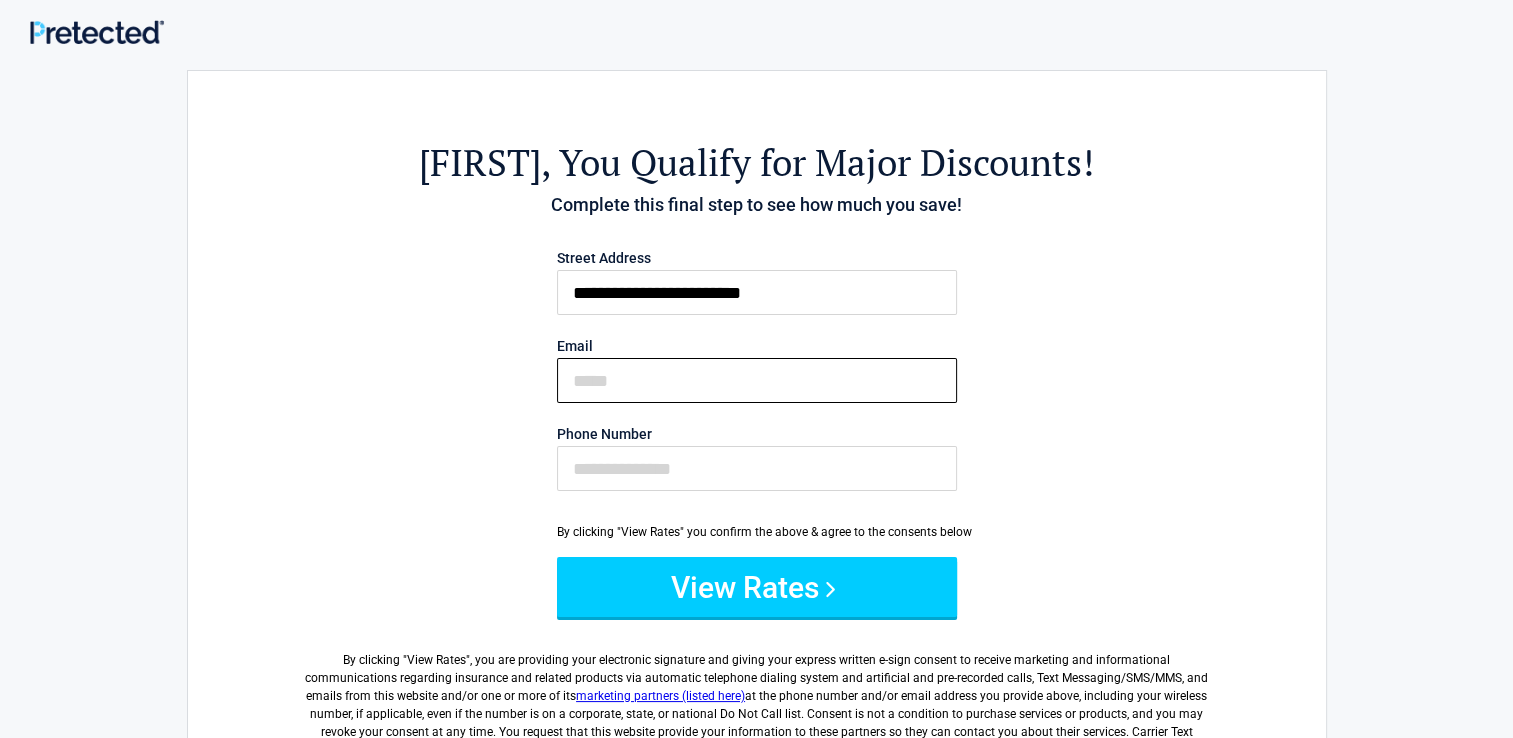 type on "**********" 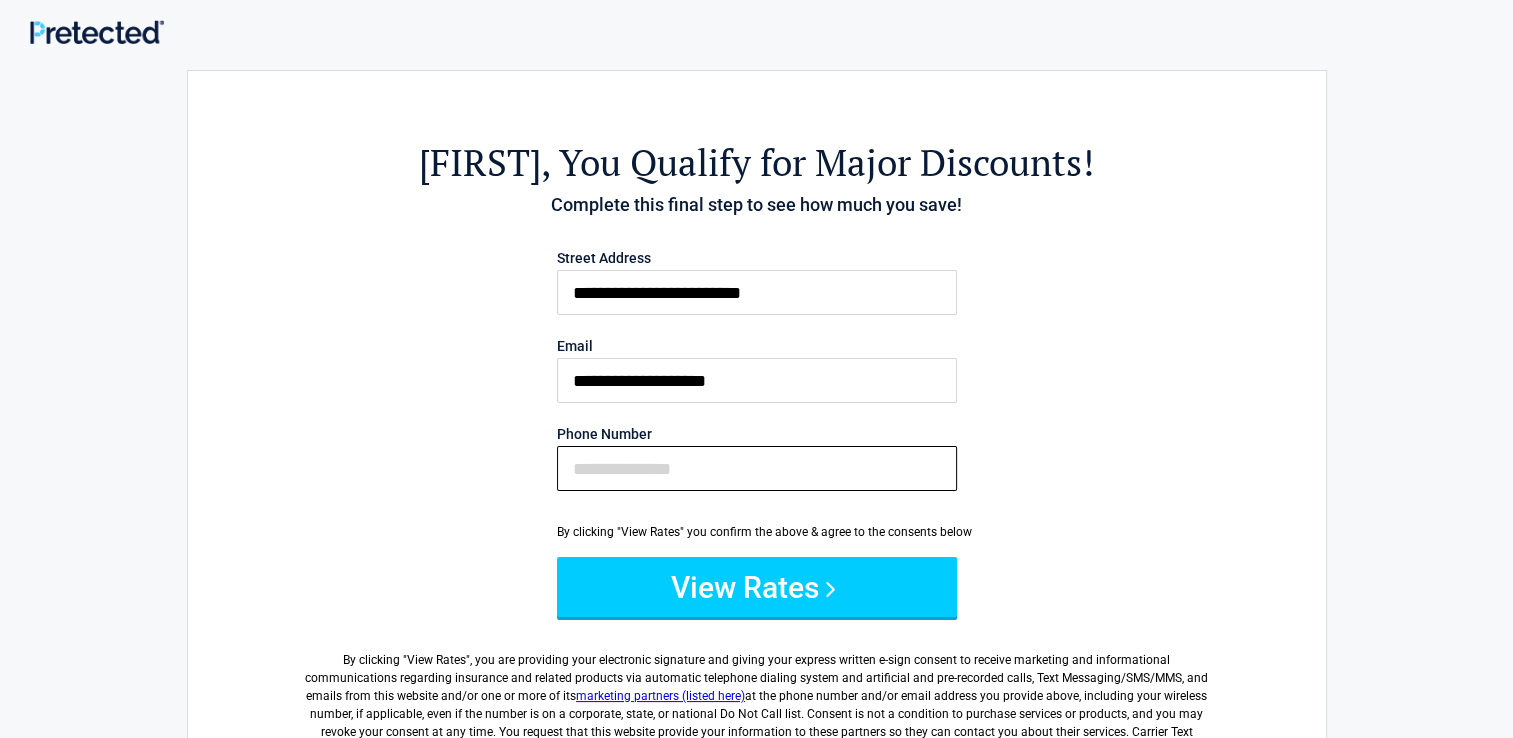 type on "**********" 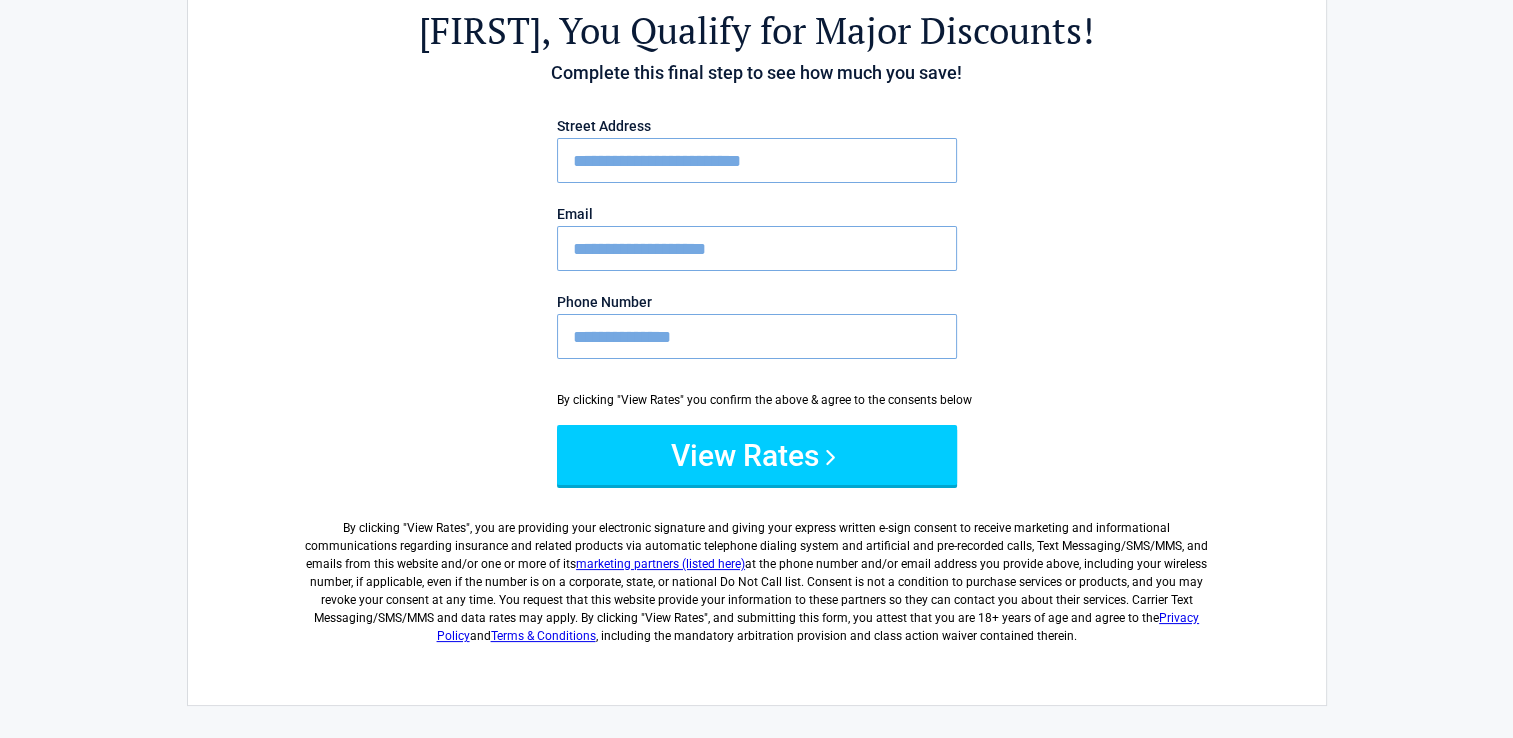 scroll, scrollTop: 156, scrollLeft: 0, axis: vertical 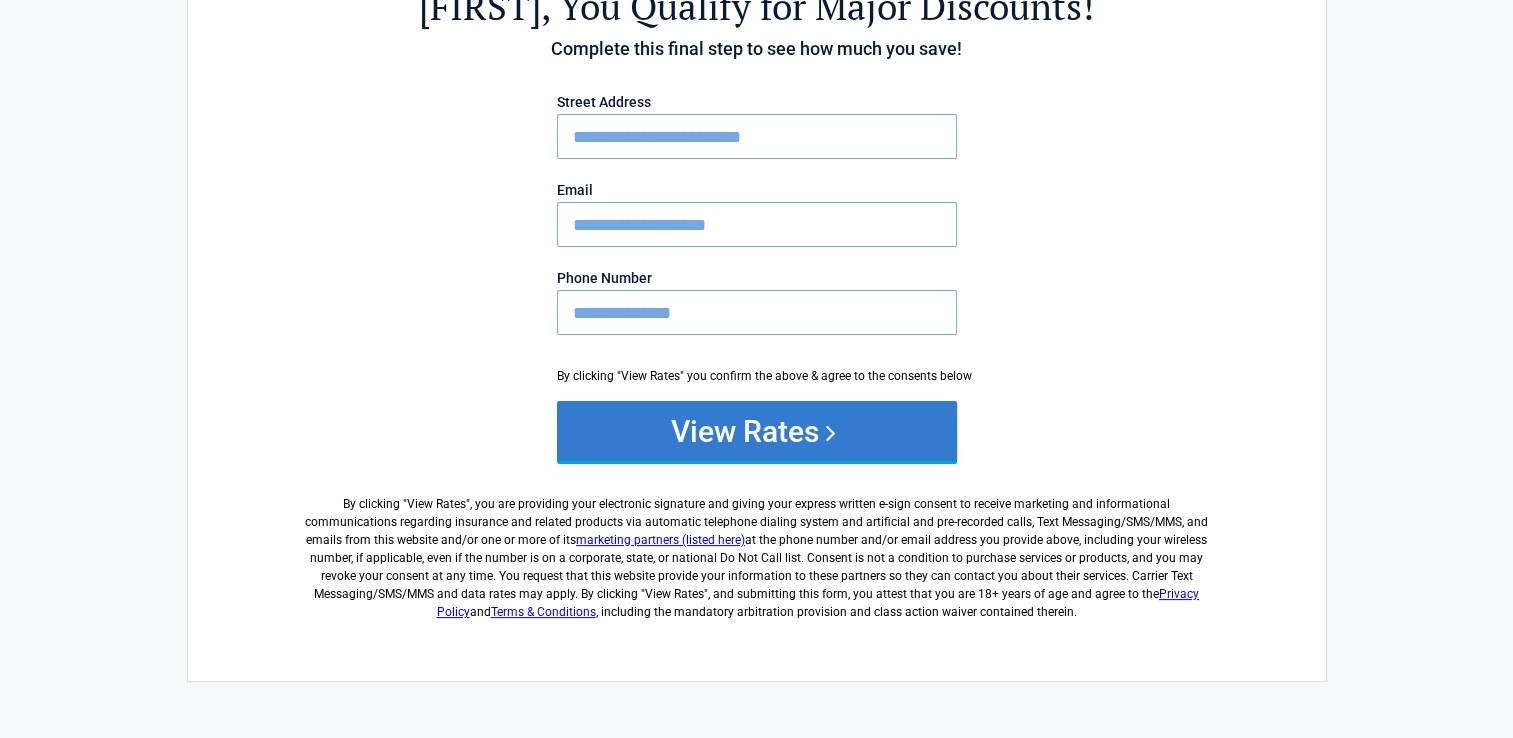 click on "View Rates" at bounding box center [757, 431] 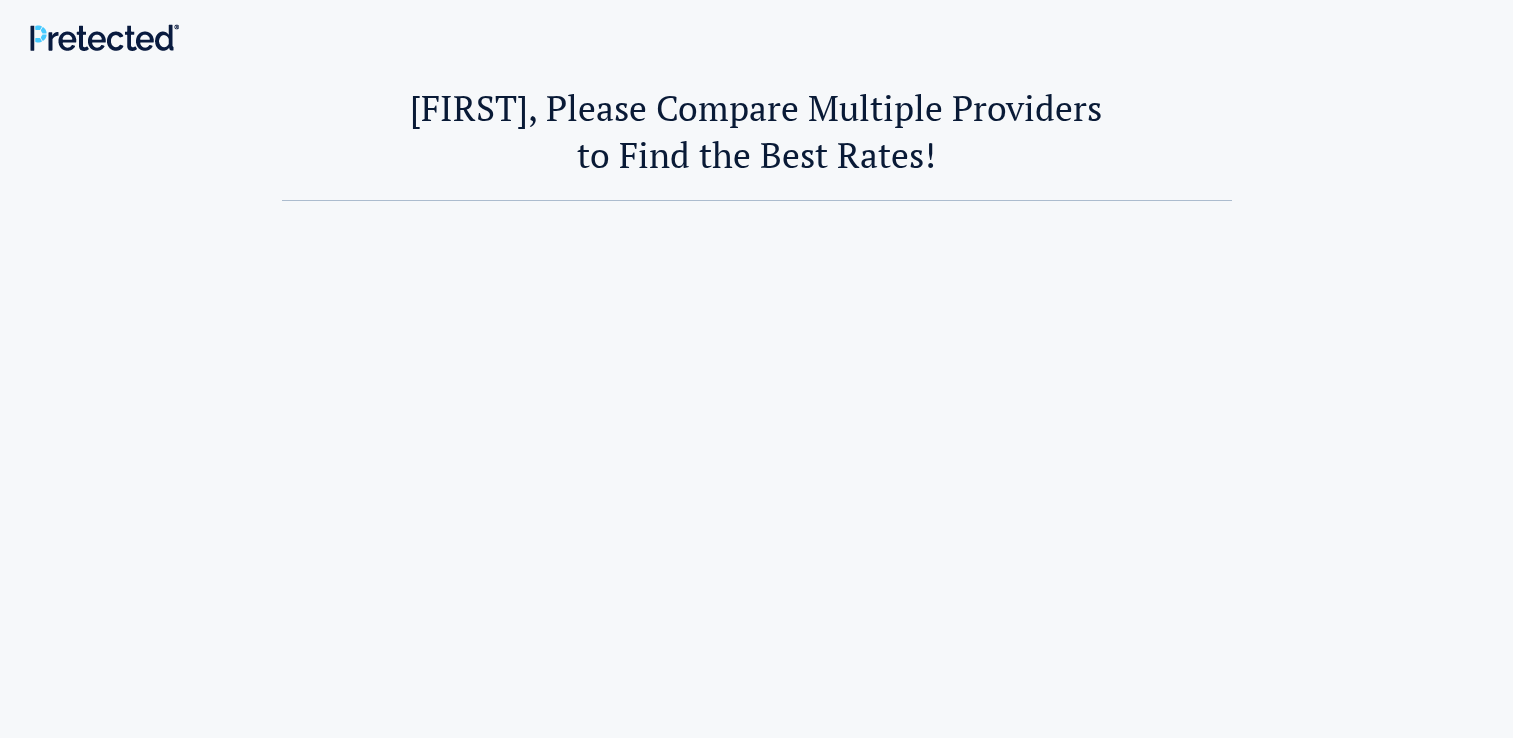 scroll, scrollTop: 0, scrollLeft: 0, axis: both 